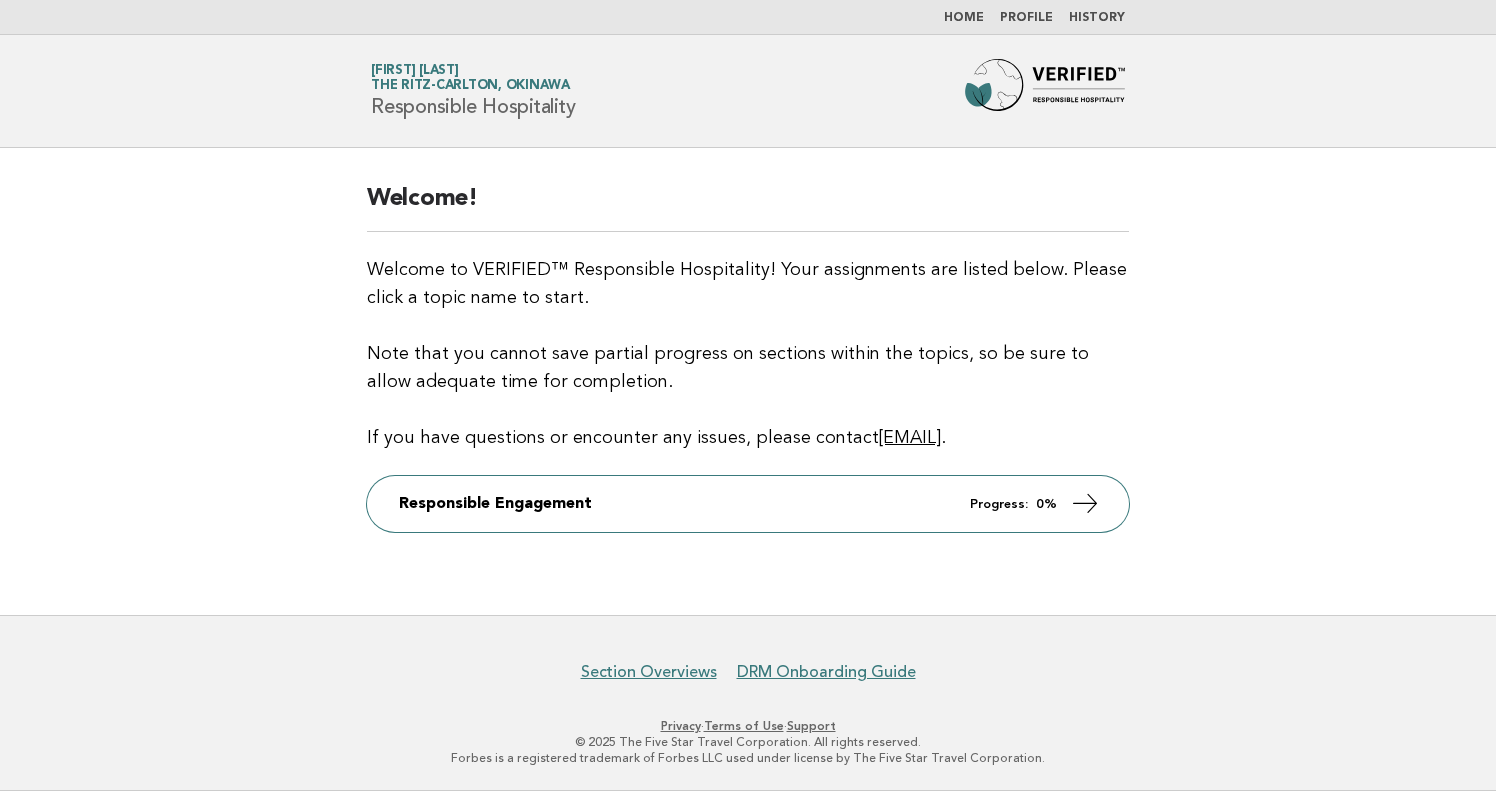 scroll, scrollTop: 0, scrollLeft: 0, axis: both 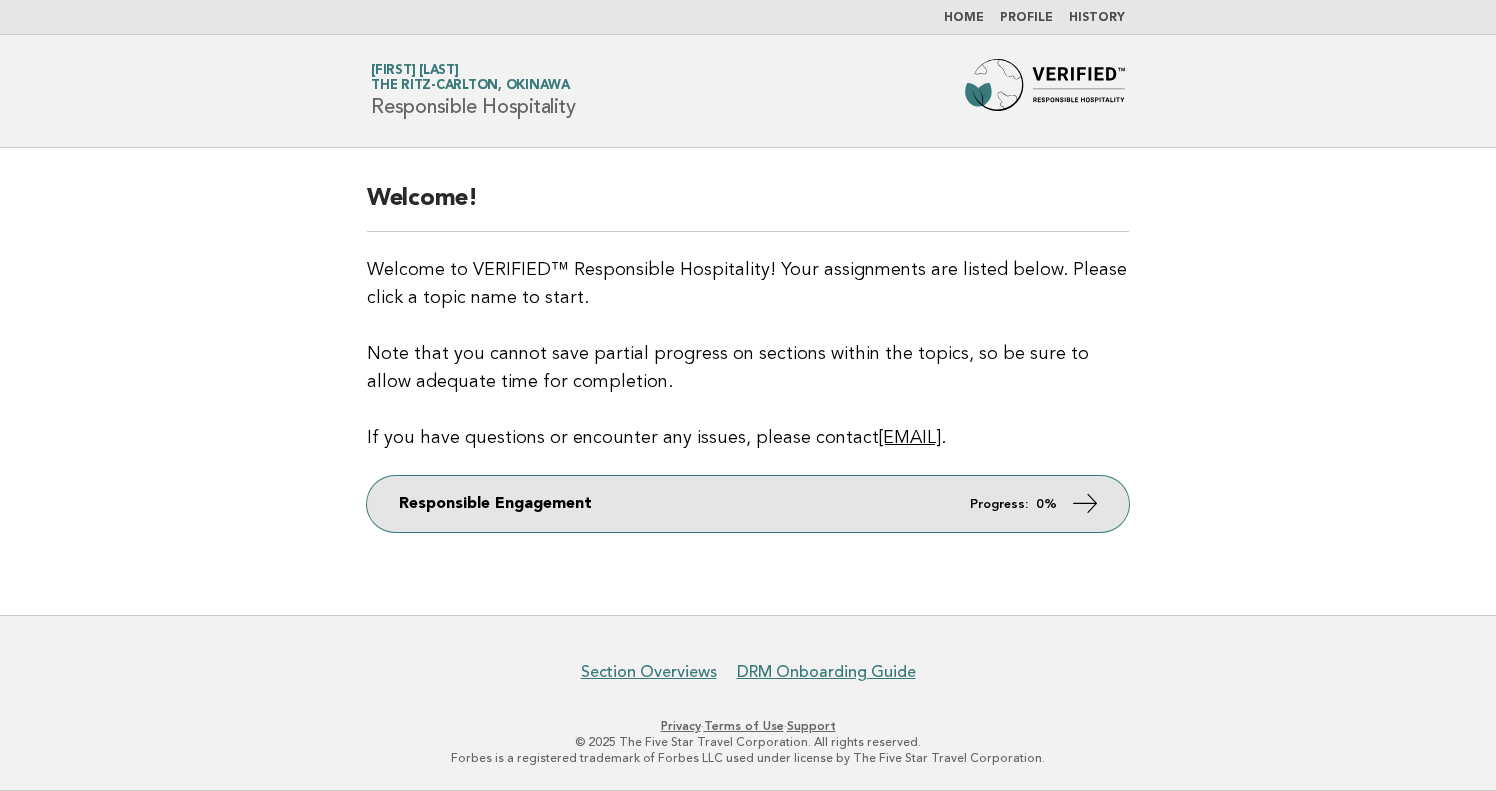 click on "Progress:" at bounding box center [999, 504] 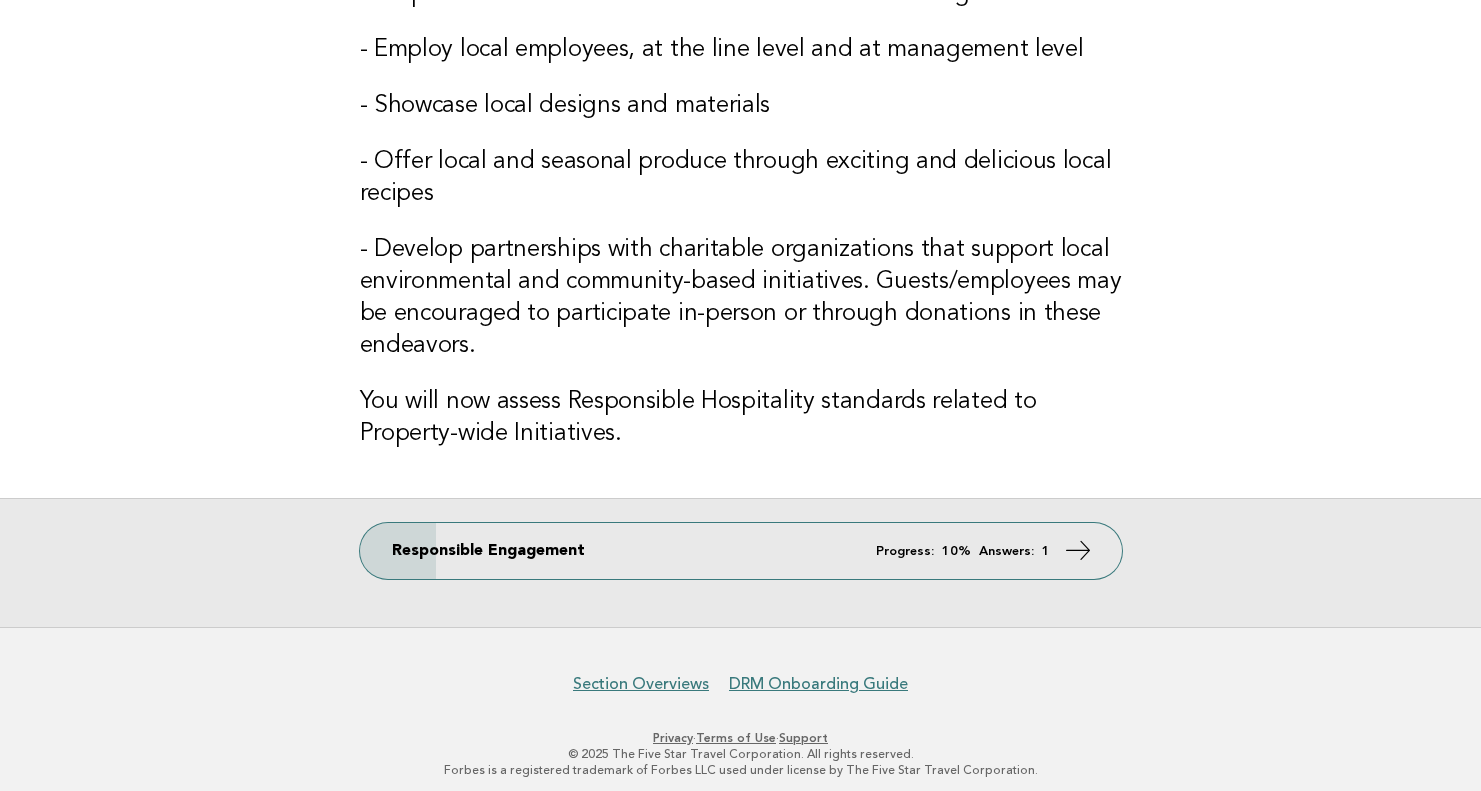 scroll, scrollTop: 500, scrollLeft: 0, axis: vertical 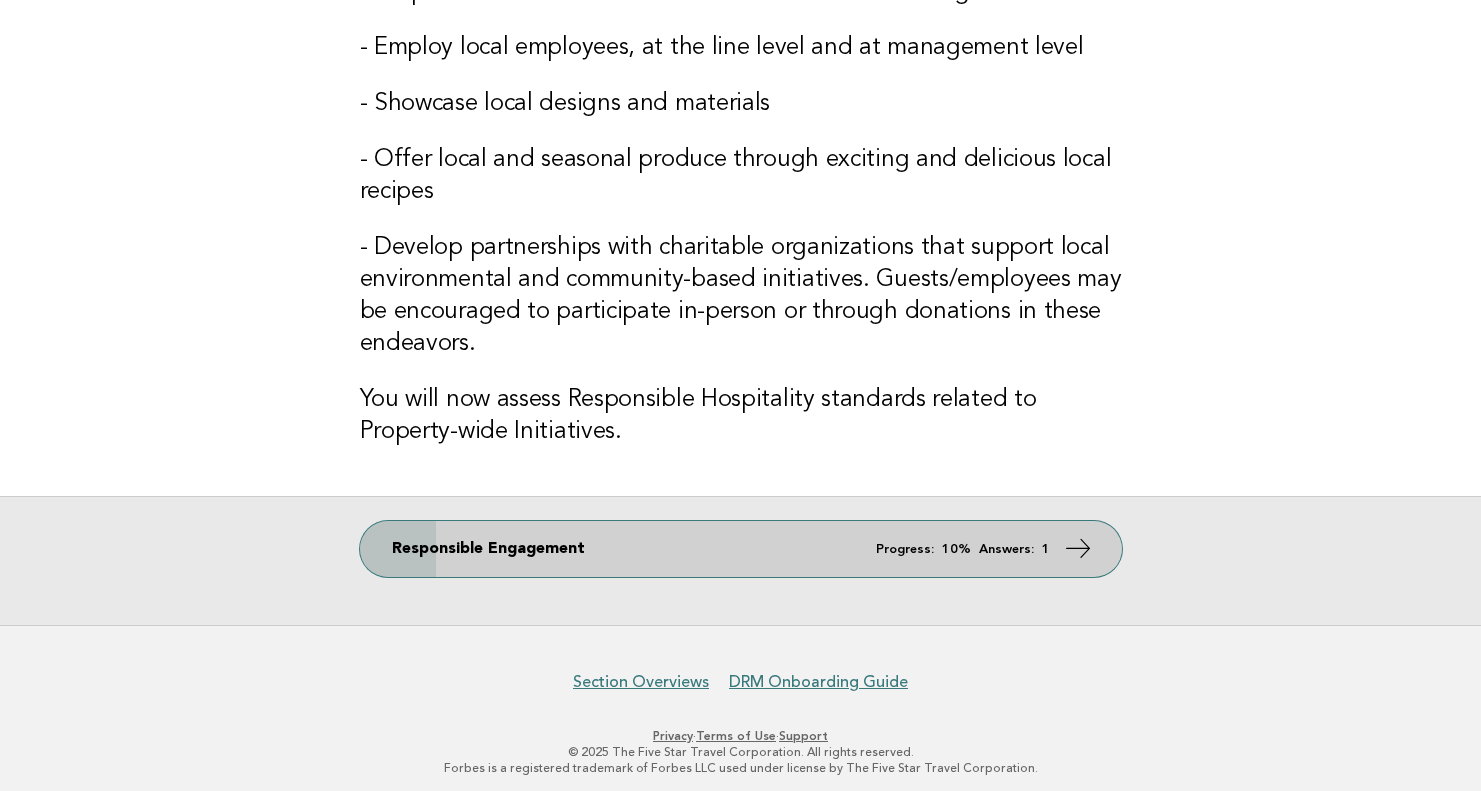 click at bounding box center [1077, 548] 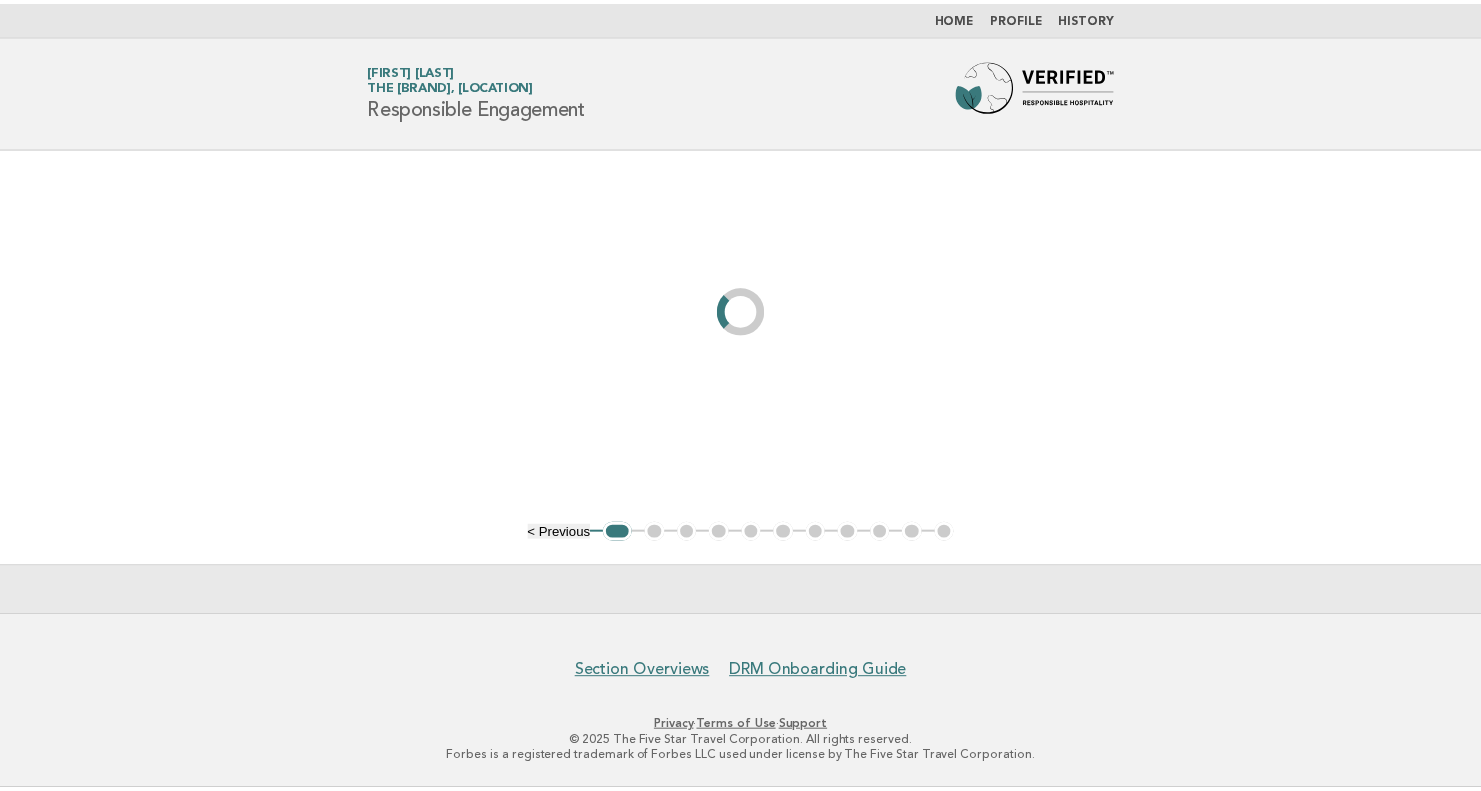 scroll, scrollTop: 0, scrollLeft: 0, axis: both 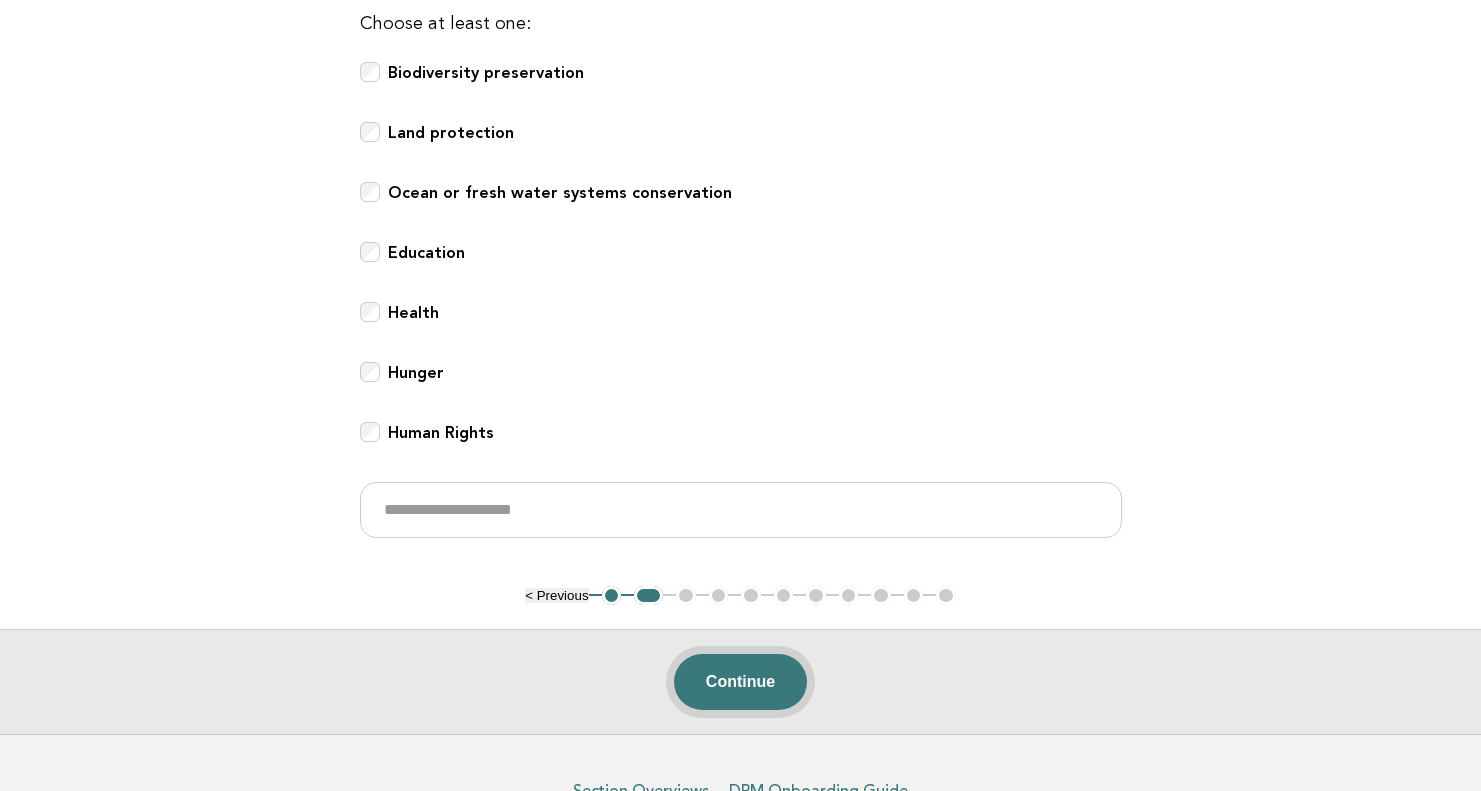 click on "Continue" at bounding box center [740, 682] 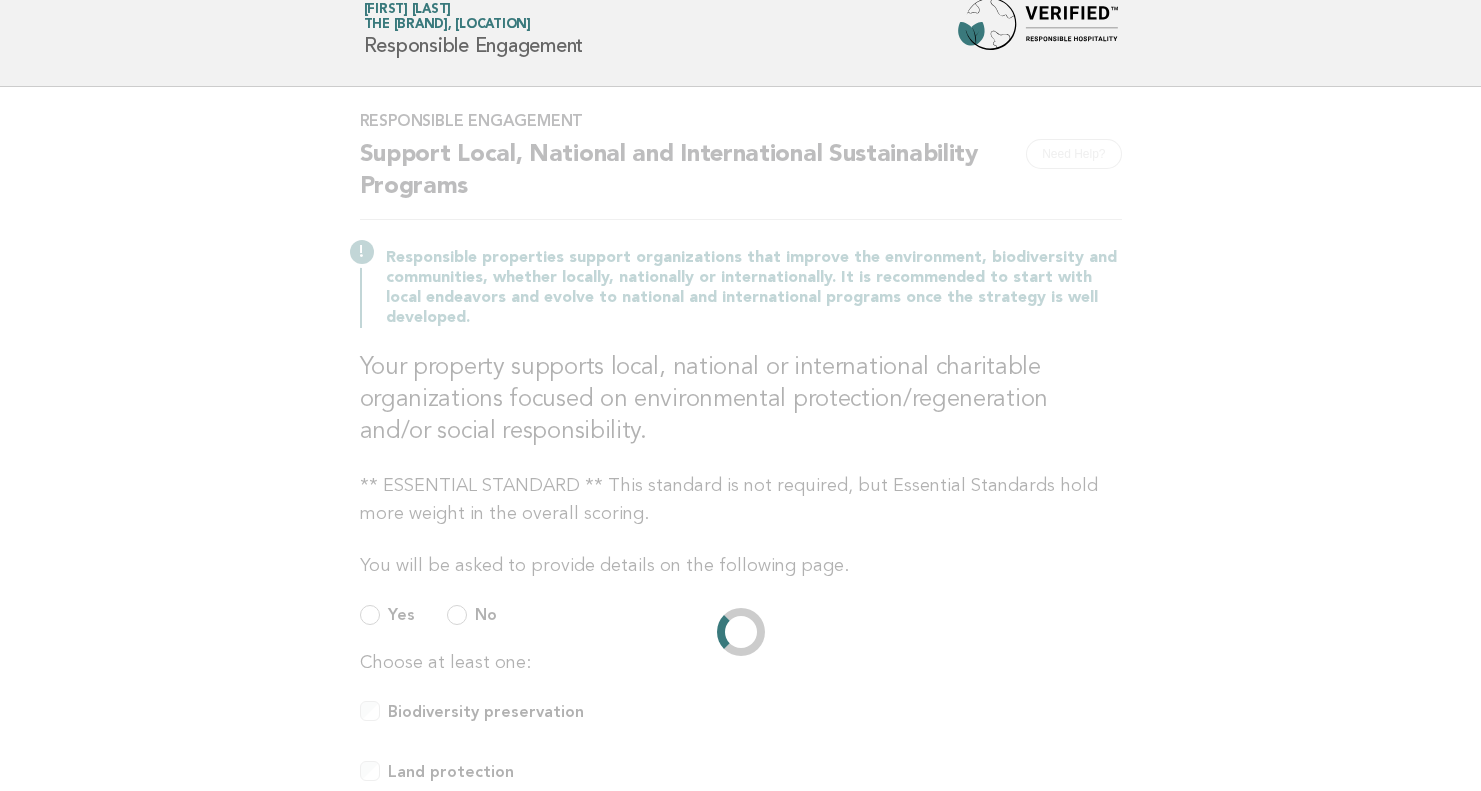 scroll, scrollTop: 0, scrollLeft: 0, axis: both 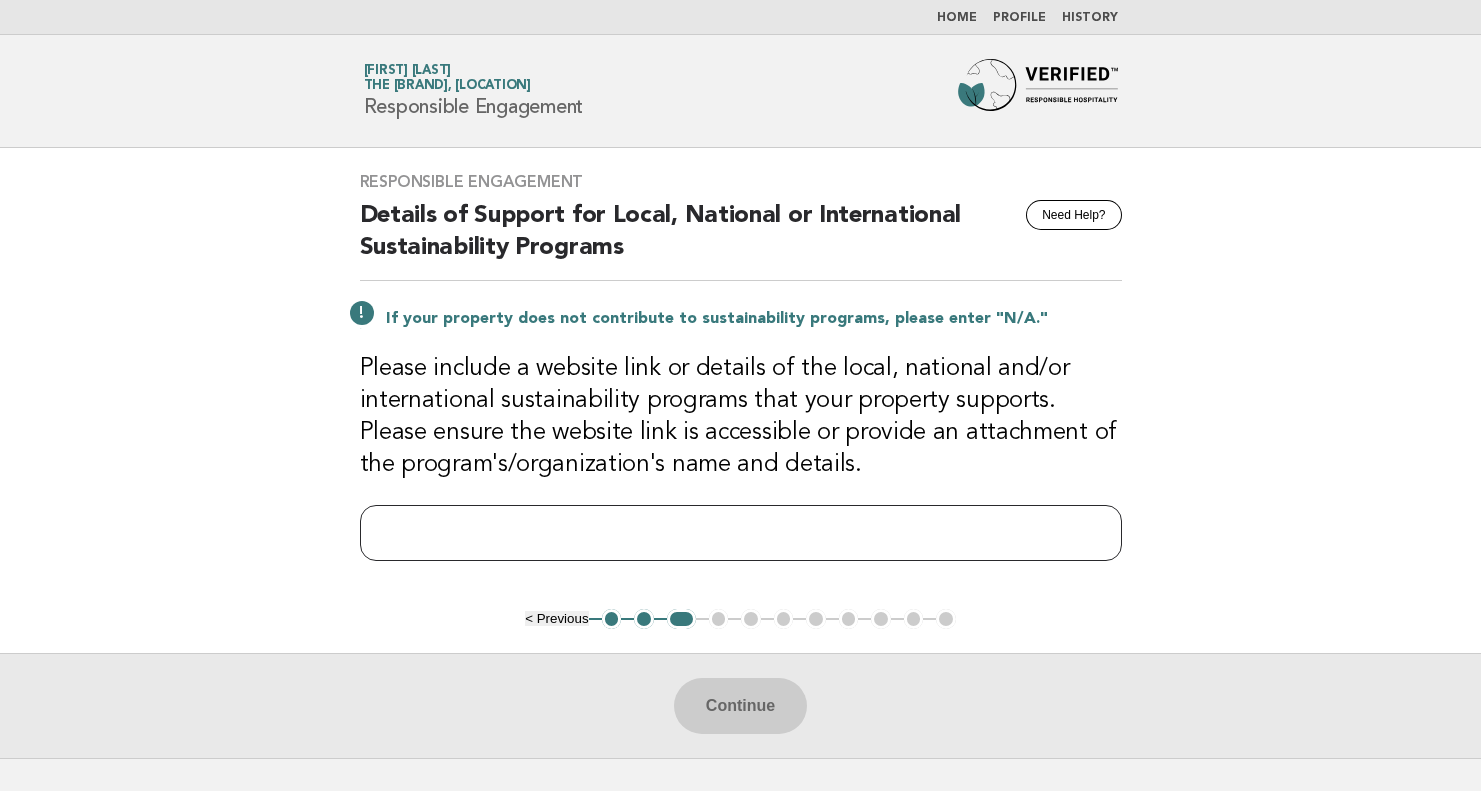 click at bounding box center (741, 533) 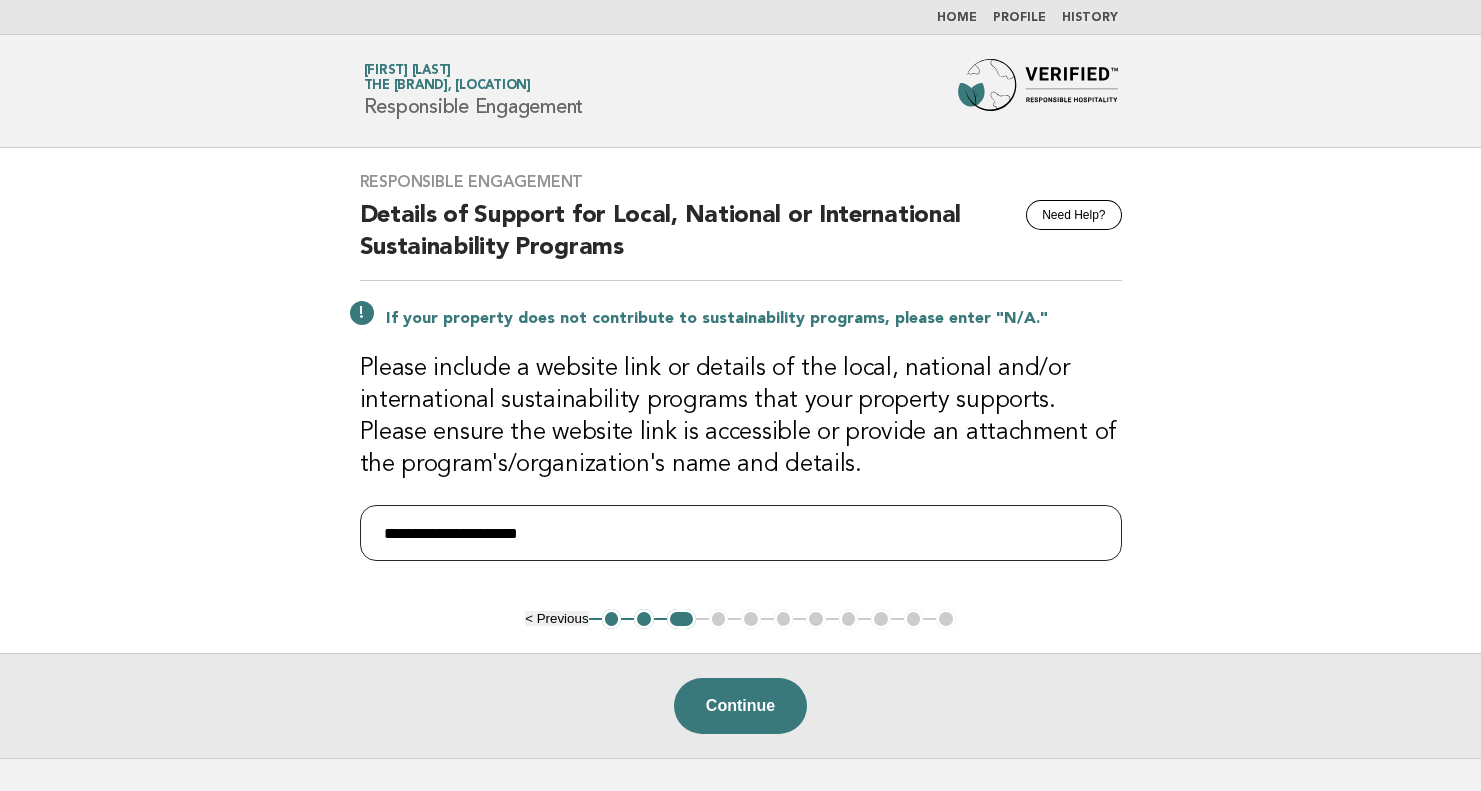 type on "**********" 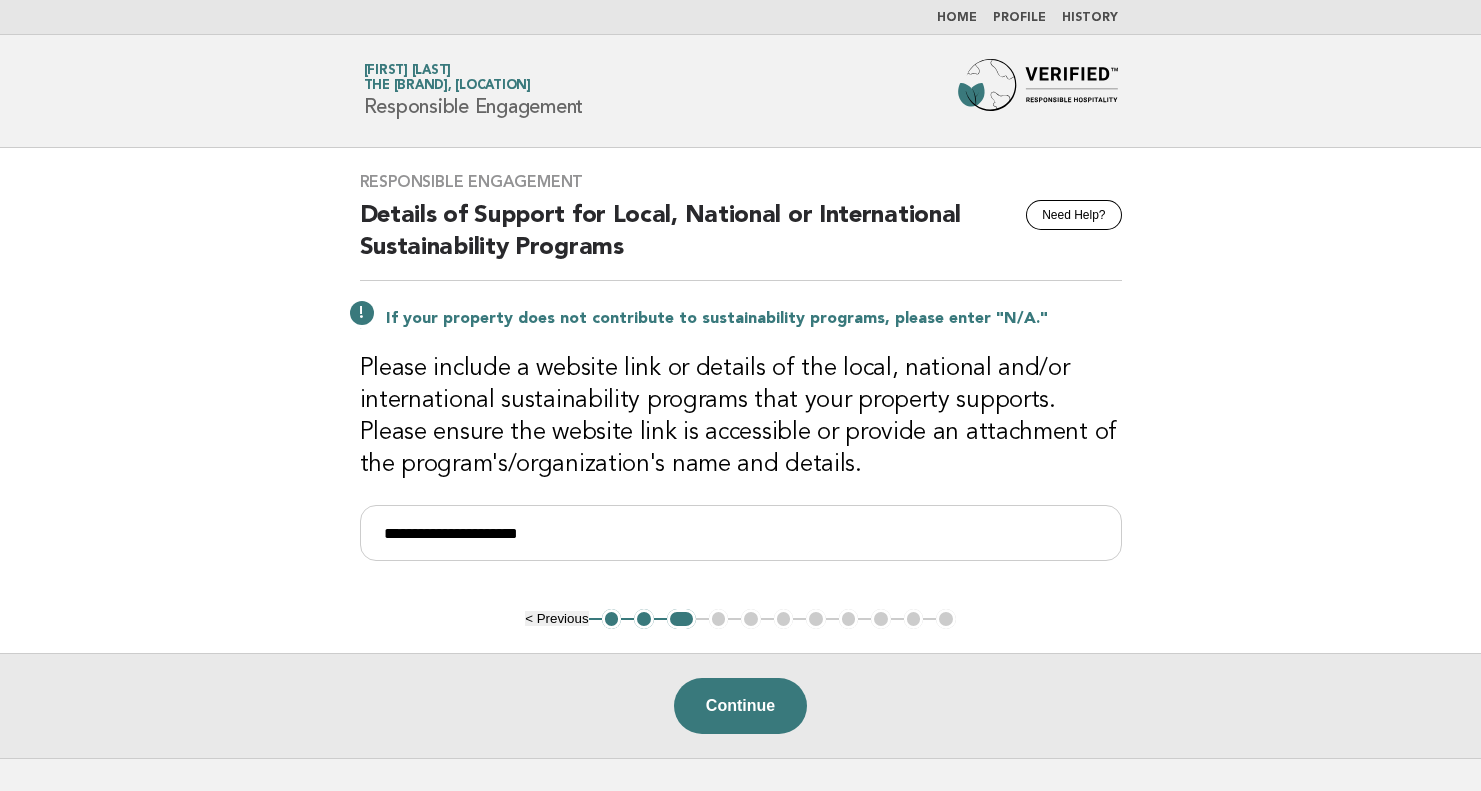 click on "**********" at bounding box center (740, 453) 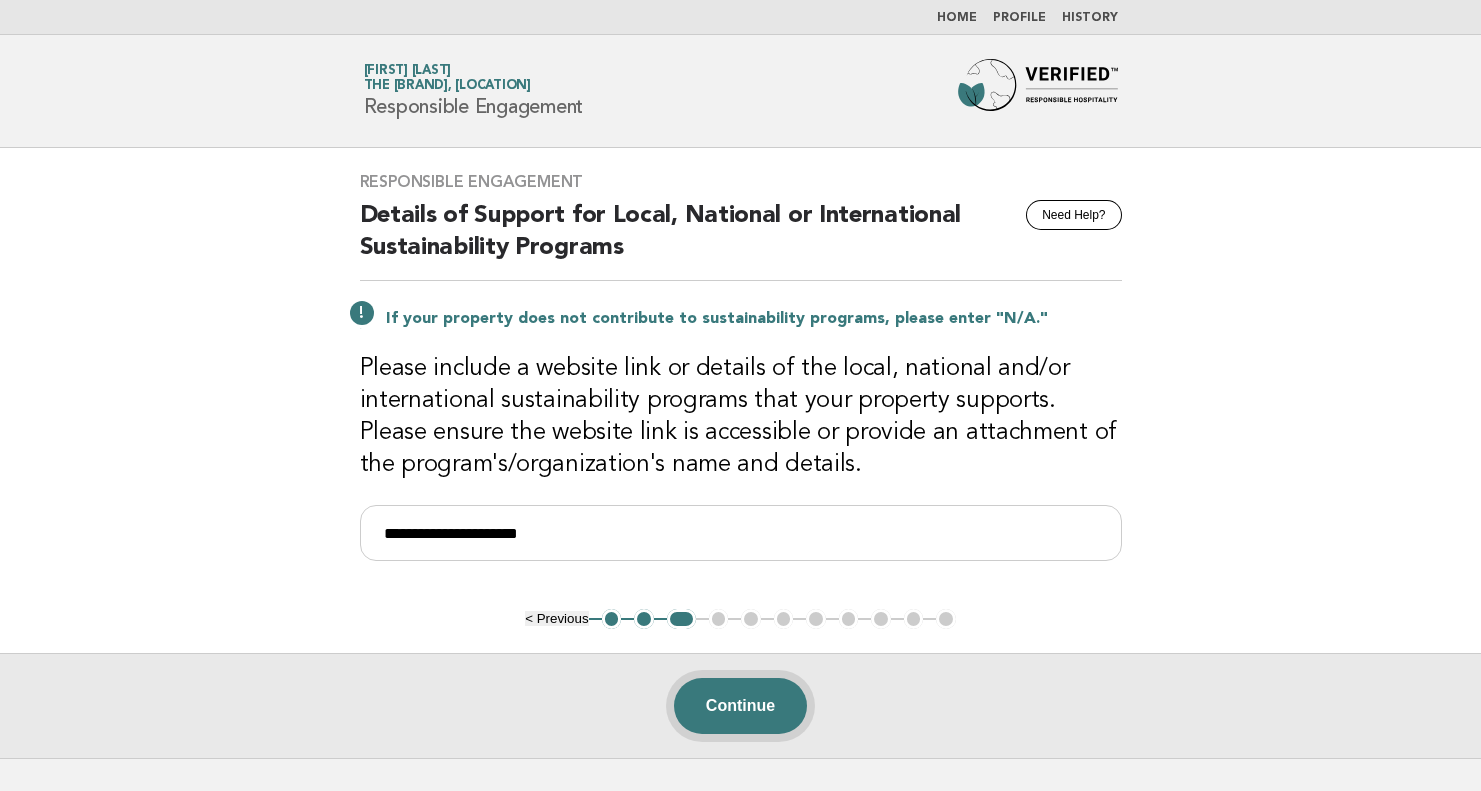 click on "Continue" at bounding box center (740, 706) 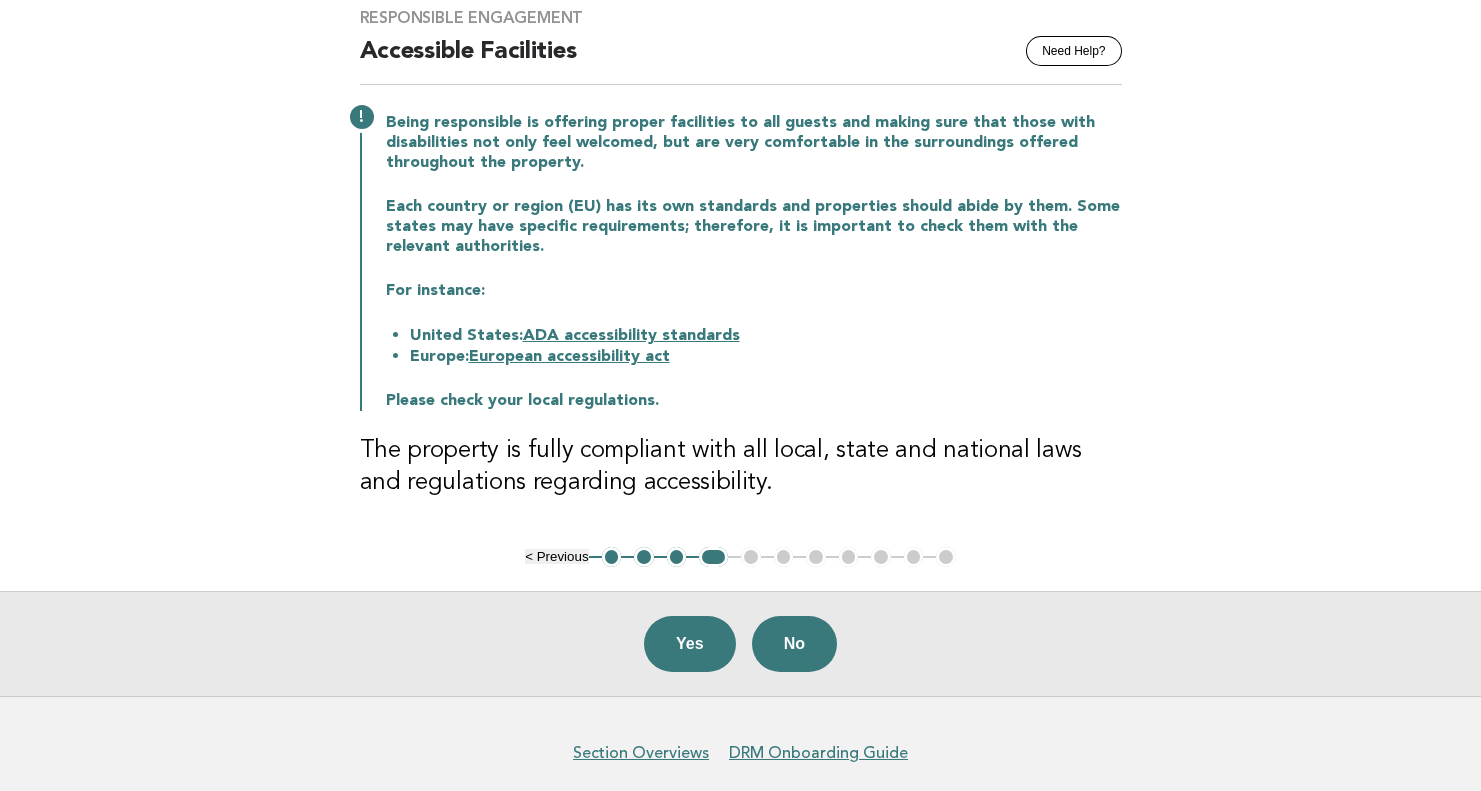 scroll, scrollTop: 200, scrollLeft: 0, axis: vertical 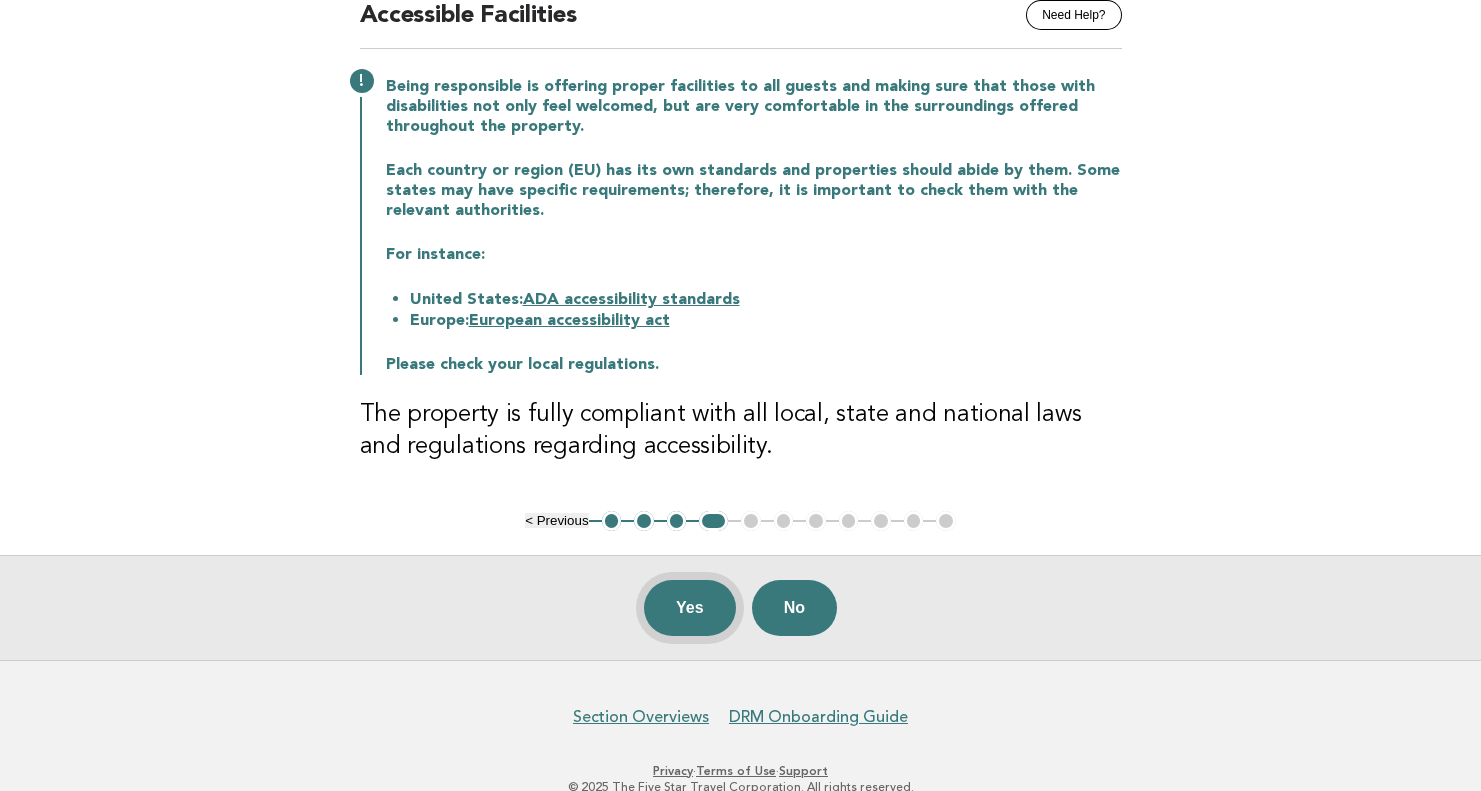 click on "Yes" at bounding box center (690, 608) 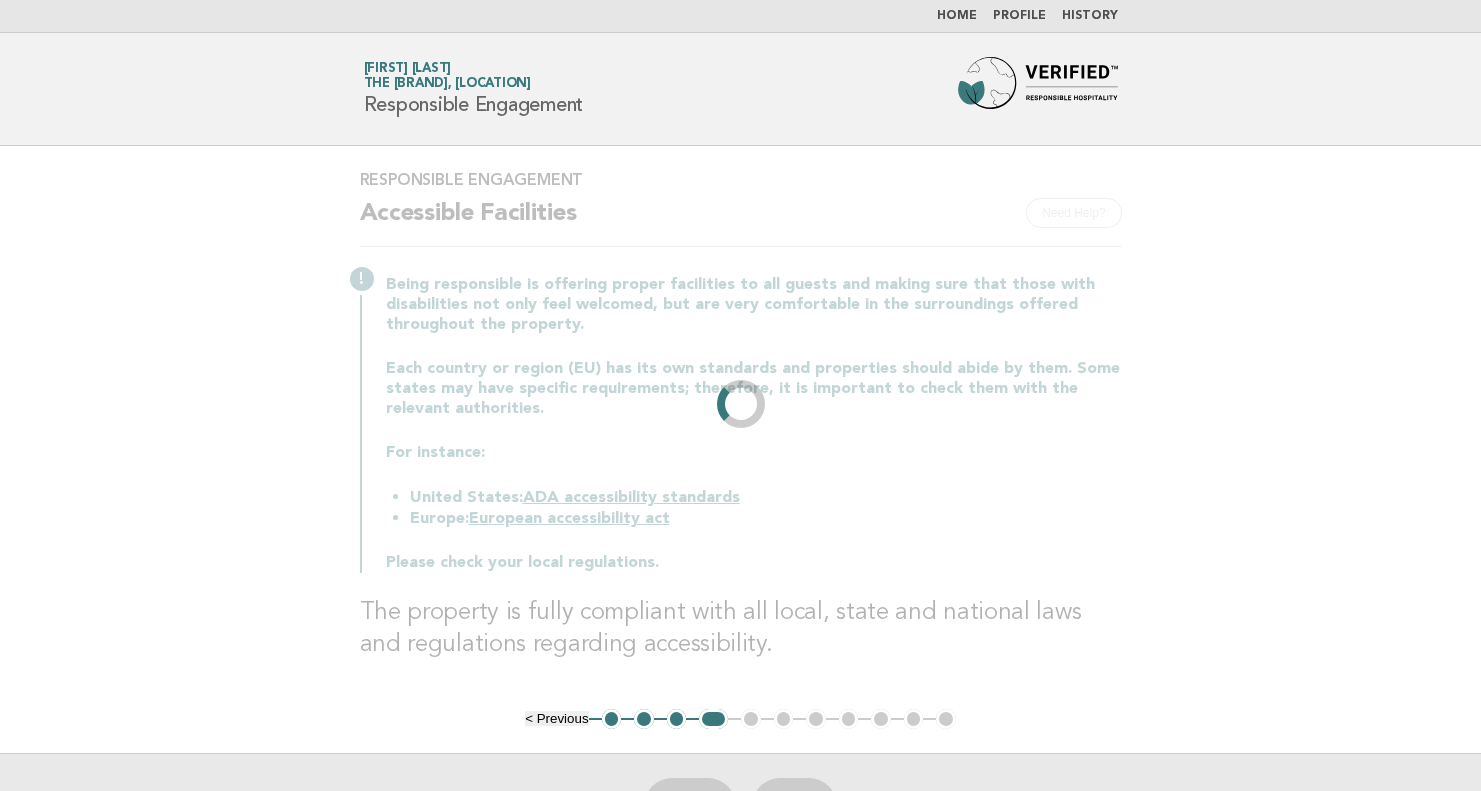 scroll, scrollTop: 0, scrollLeft: 0, axis: both 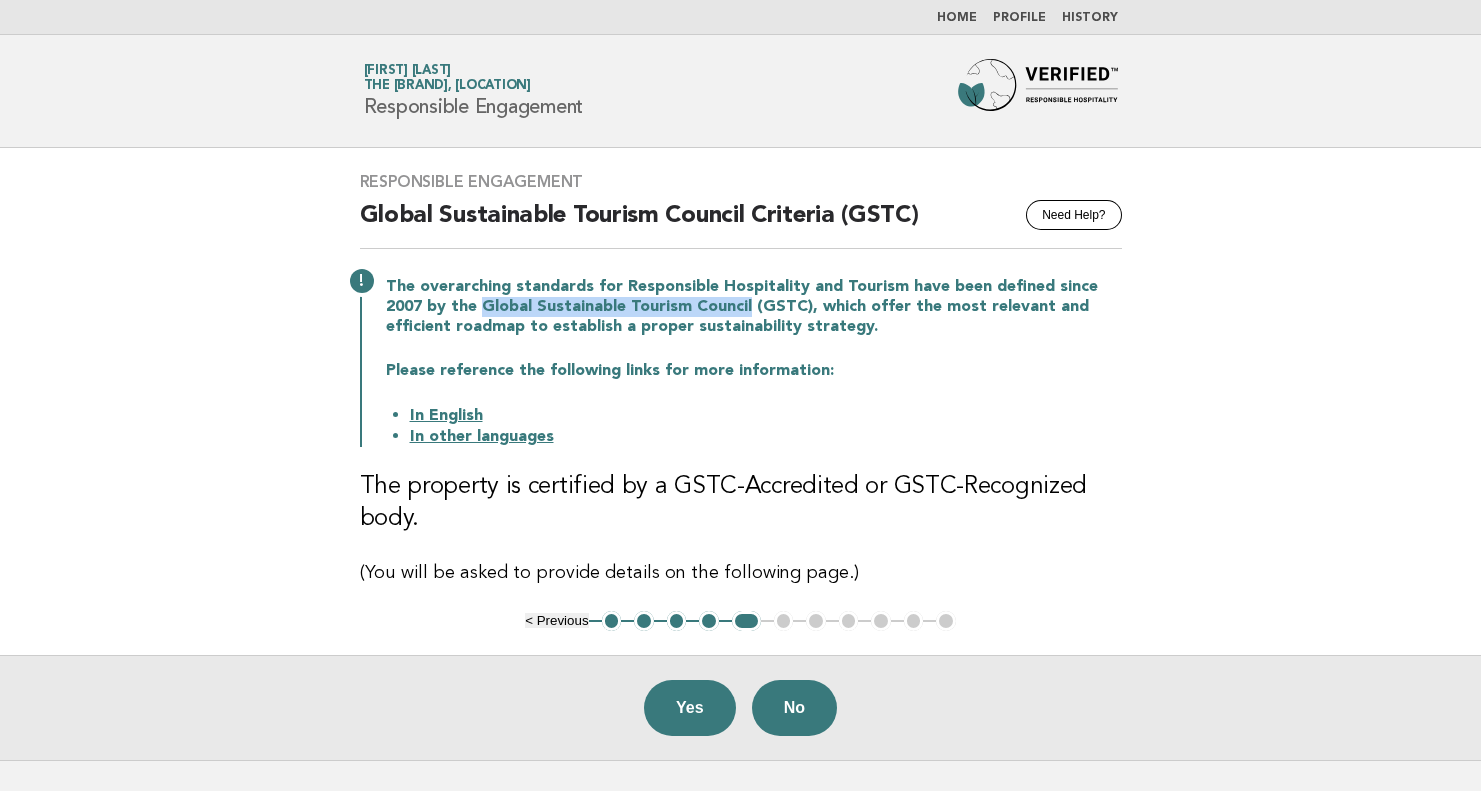 drag, startPoint x: 485, startPoint y: 308, endPoint x: 746, endPoint y: 313, distance: 261.04788 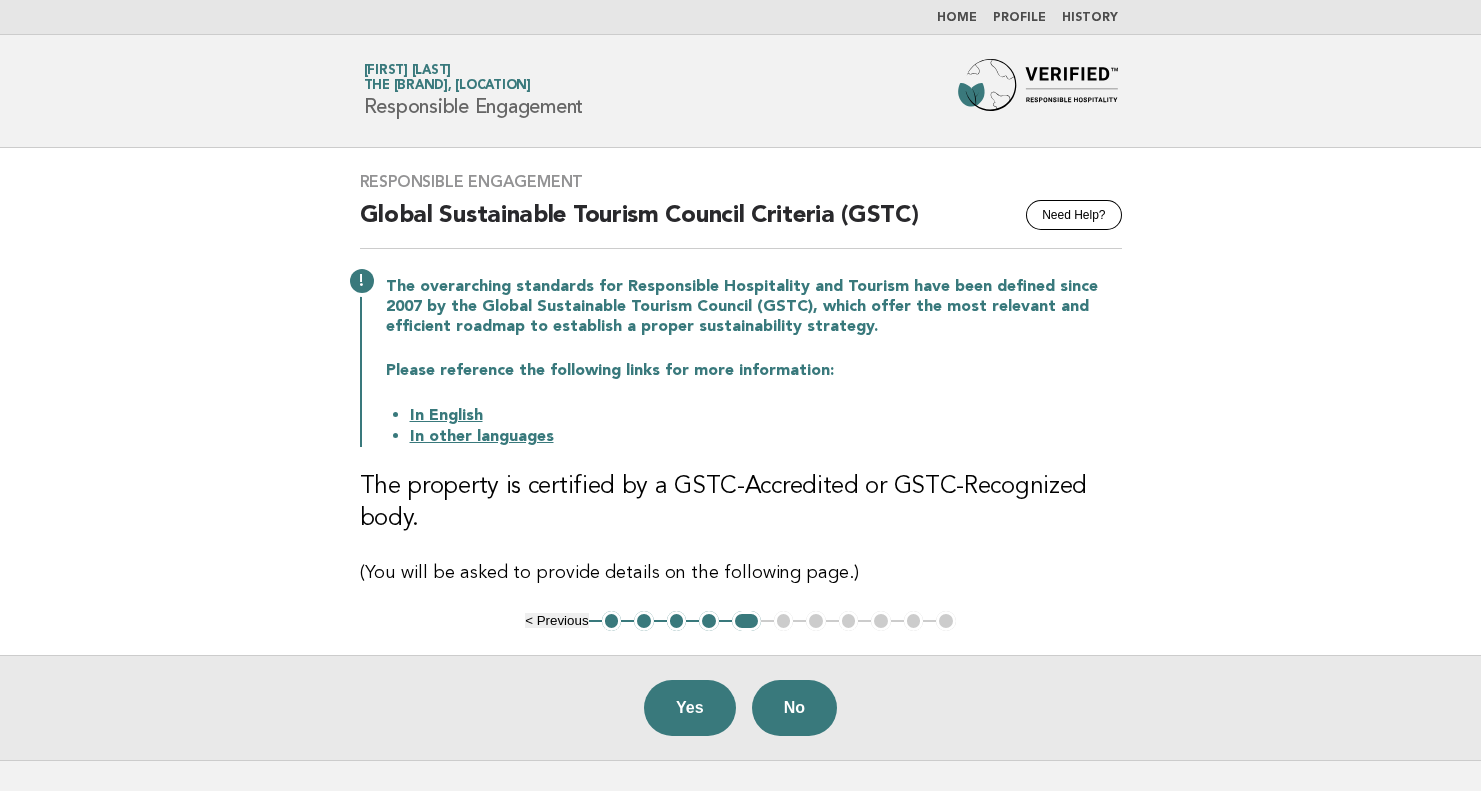 click on "Responsible Engagement Need Help? Global Sustainable Tourism Council Criteria (GSTC)
The overarching standards for Responsible Hospitality and Tourism have been defined since 2007 by the Global Sustainable Tourism Council (GSTC), which offer the most relevant and efficient roadmap to establish a proper sustainability strategy.
Please reference the following links for more information:
In English
In other languages
The property is certified by a GSTC-Accredited or GSTC-Recognized body.
(You will be asked to provide details on the following page.)
Yes No
< Previous 1 2 3 4 5 6 7 8 9 10 11" at bounding box center [740, 454] 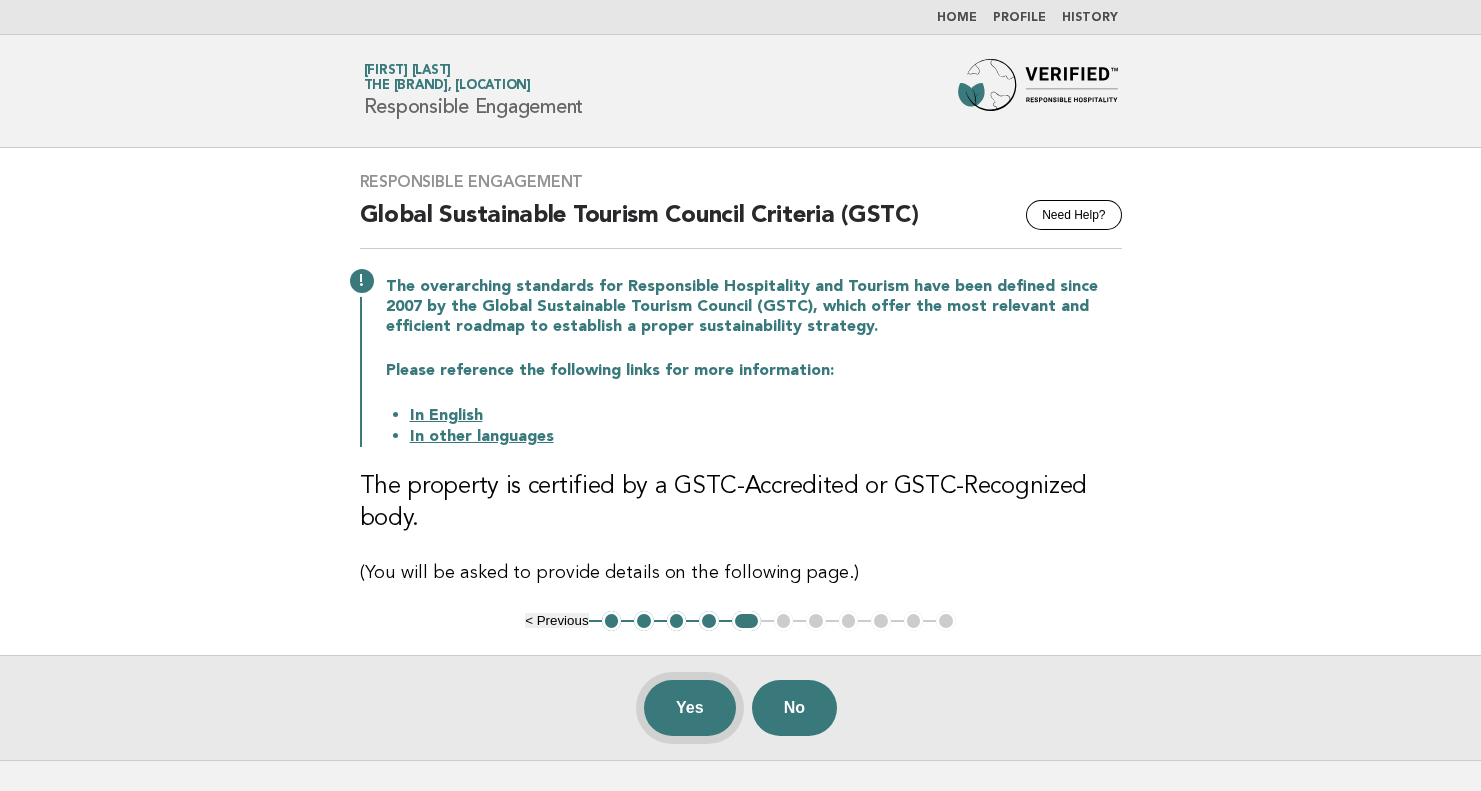 click on "Yes" at bounding box center [690, 708] 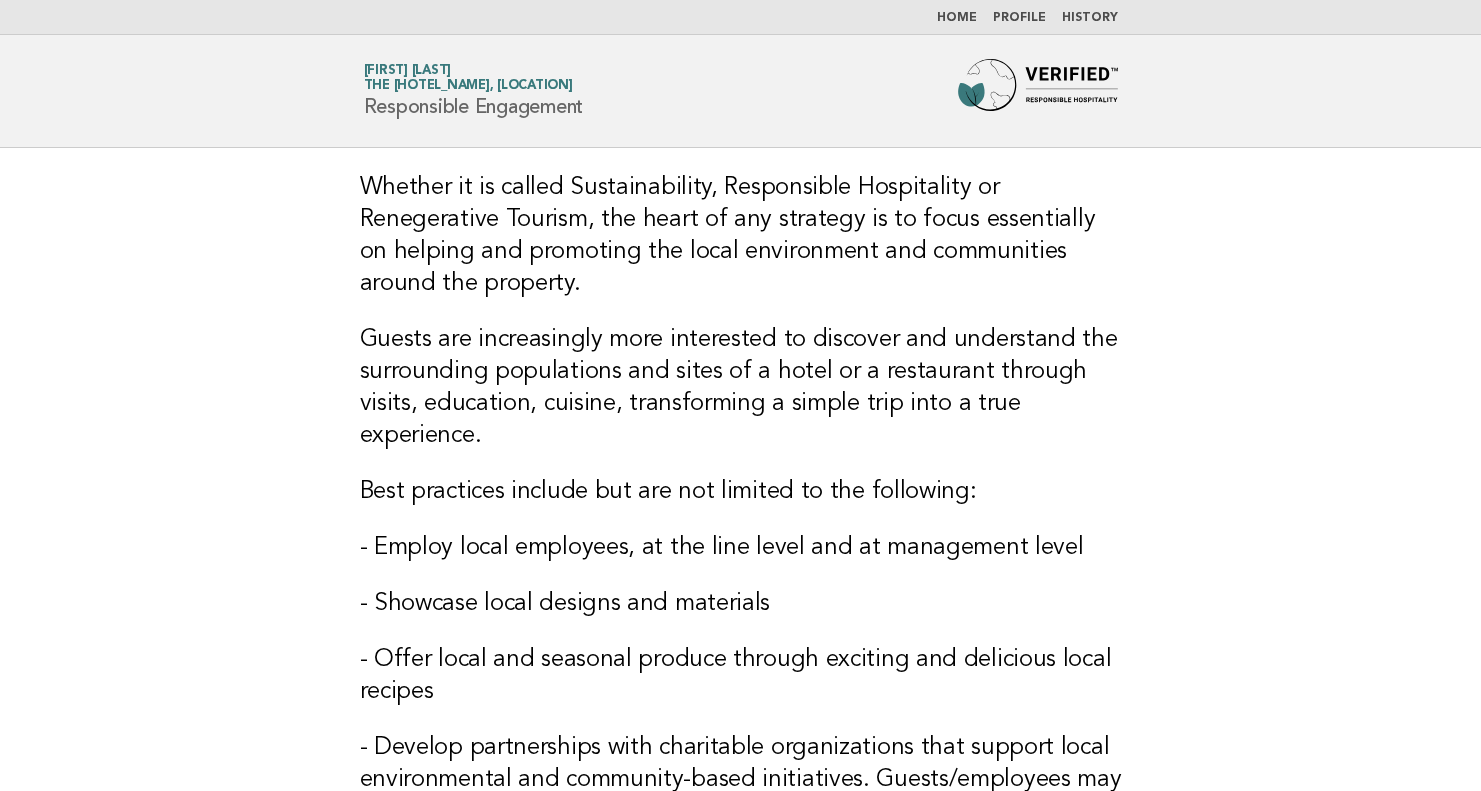 scroll, scrollTop: 500, scrollLeft: 0, axis: vertical 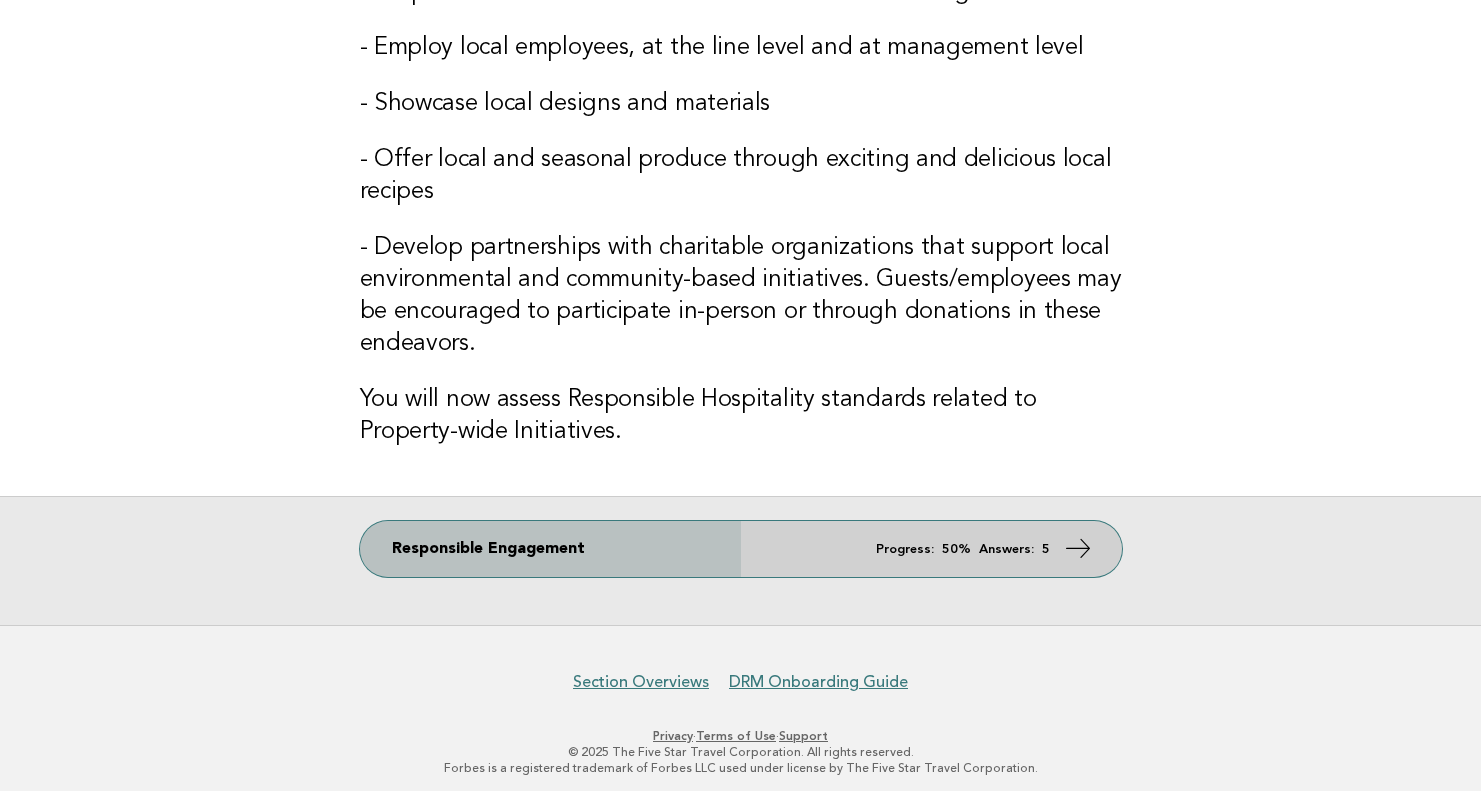 click on "Responsible Engagement
Progress:
50%
Answers:
5" at bounding box center [741, 549] 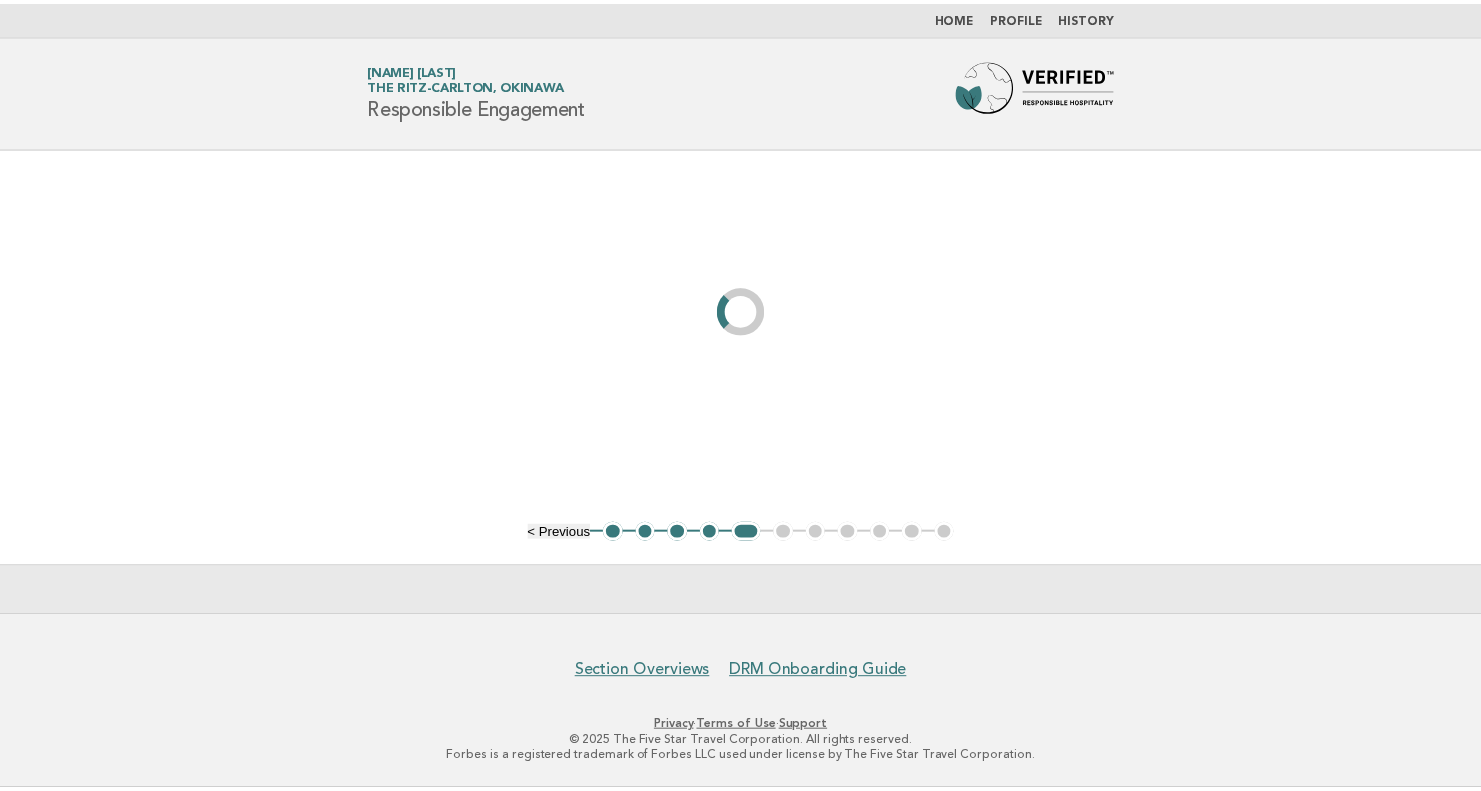 scroll, scrollTop: 0, scrollLeft: 0, axis: both 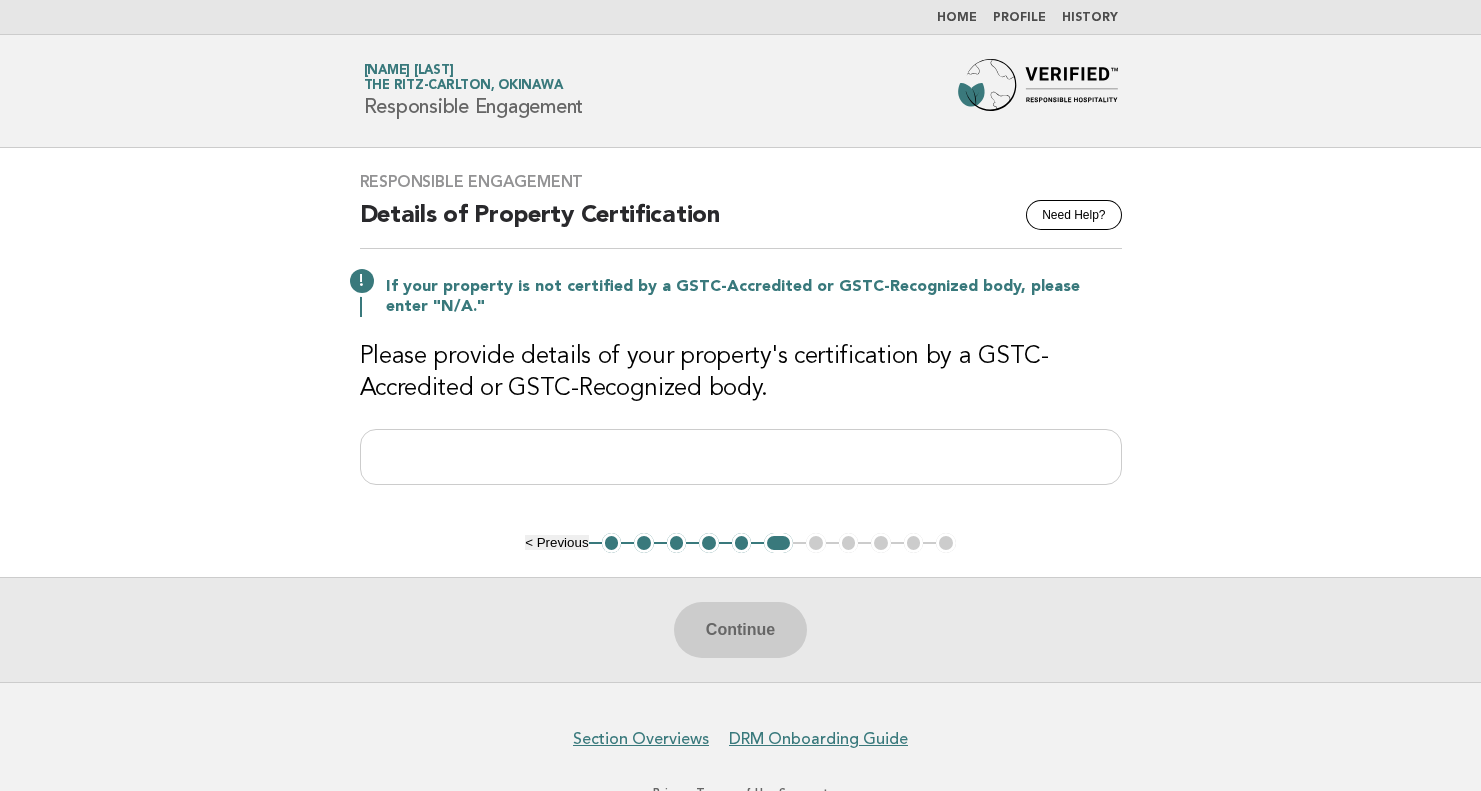 click on "5" at bounding box center (742, 543) 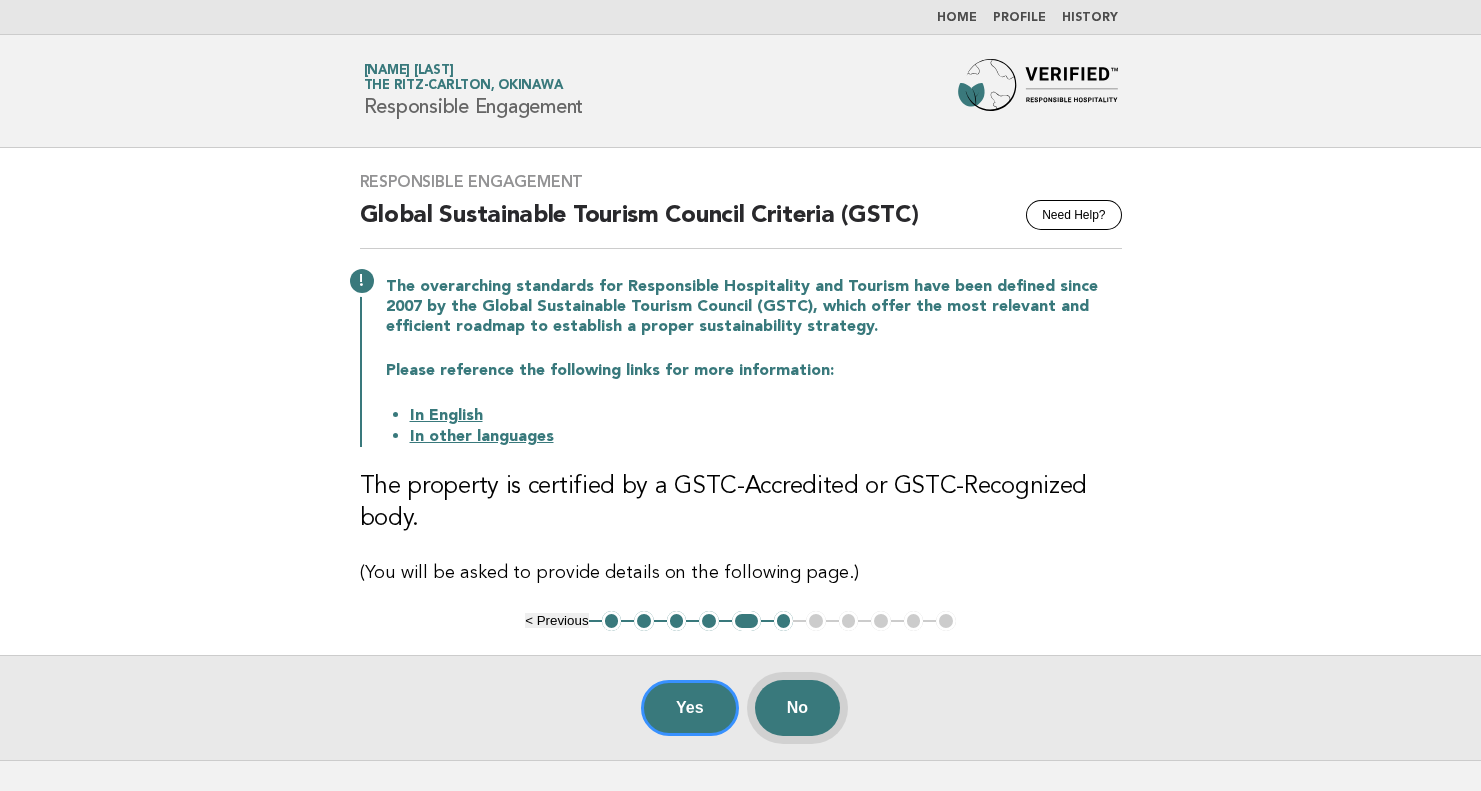 click on "No" at bounding box center (797, 708) 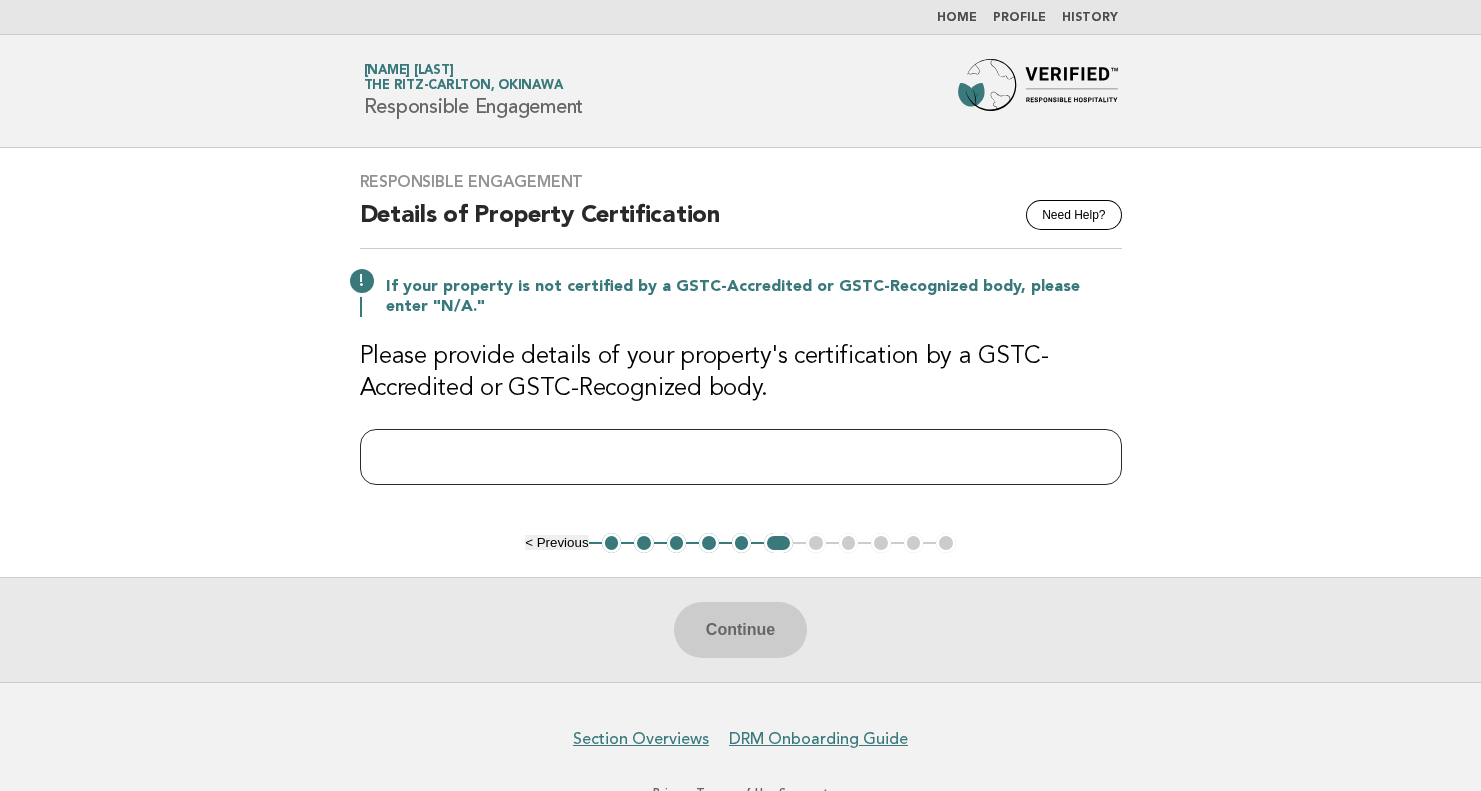 click at bounding box center [741, 457] 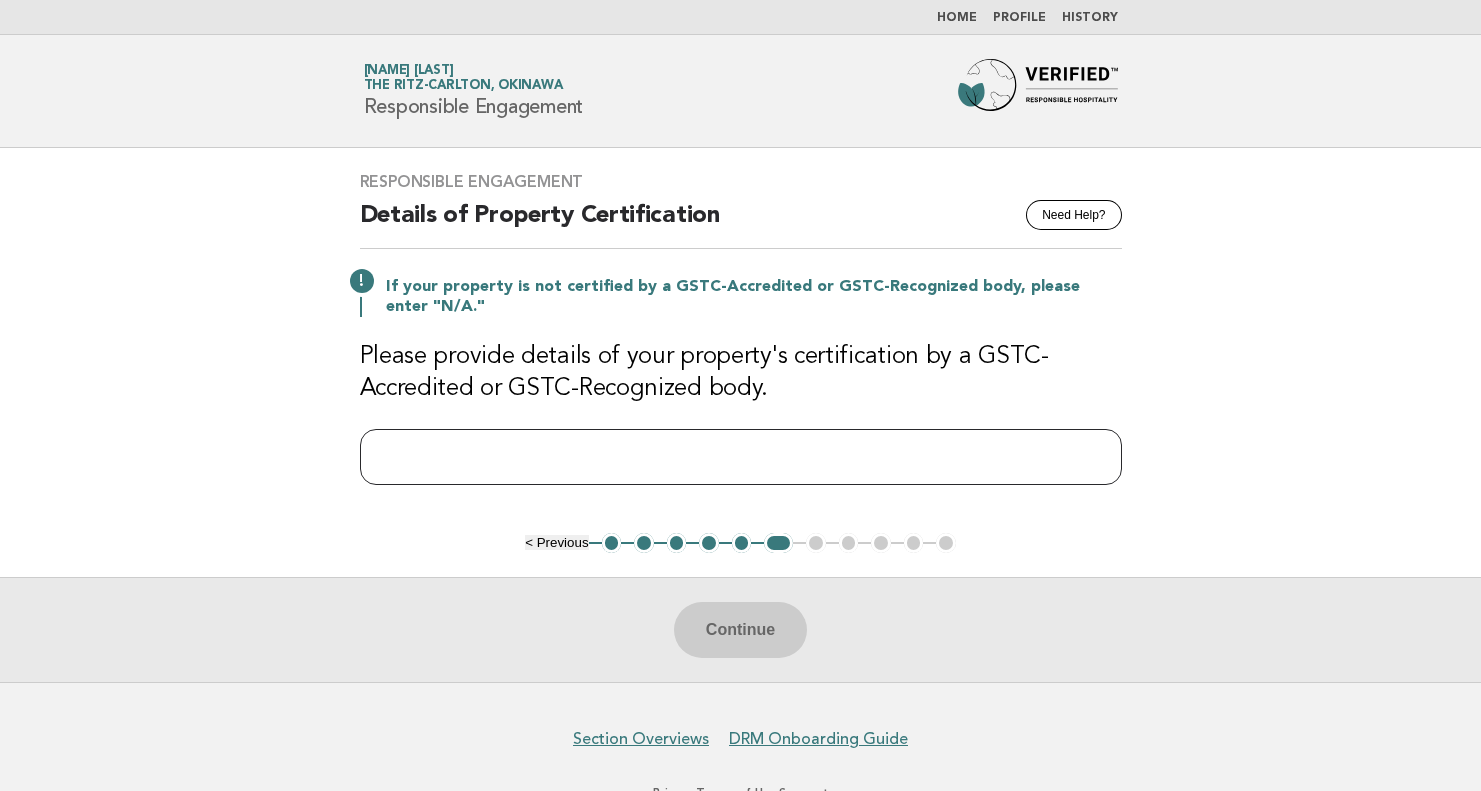 type on "*" 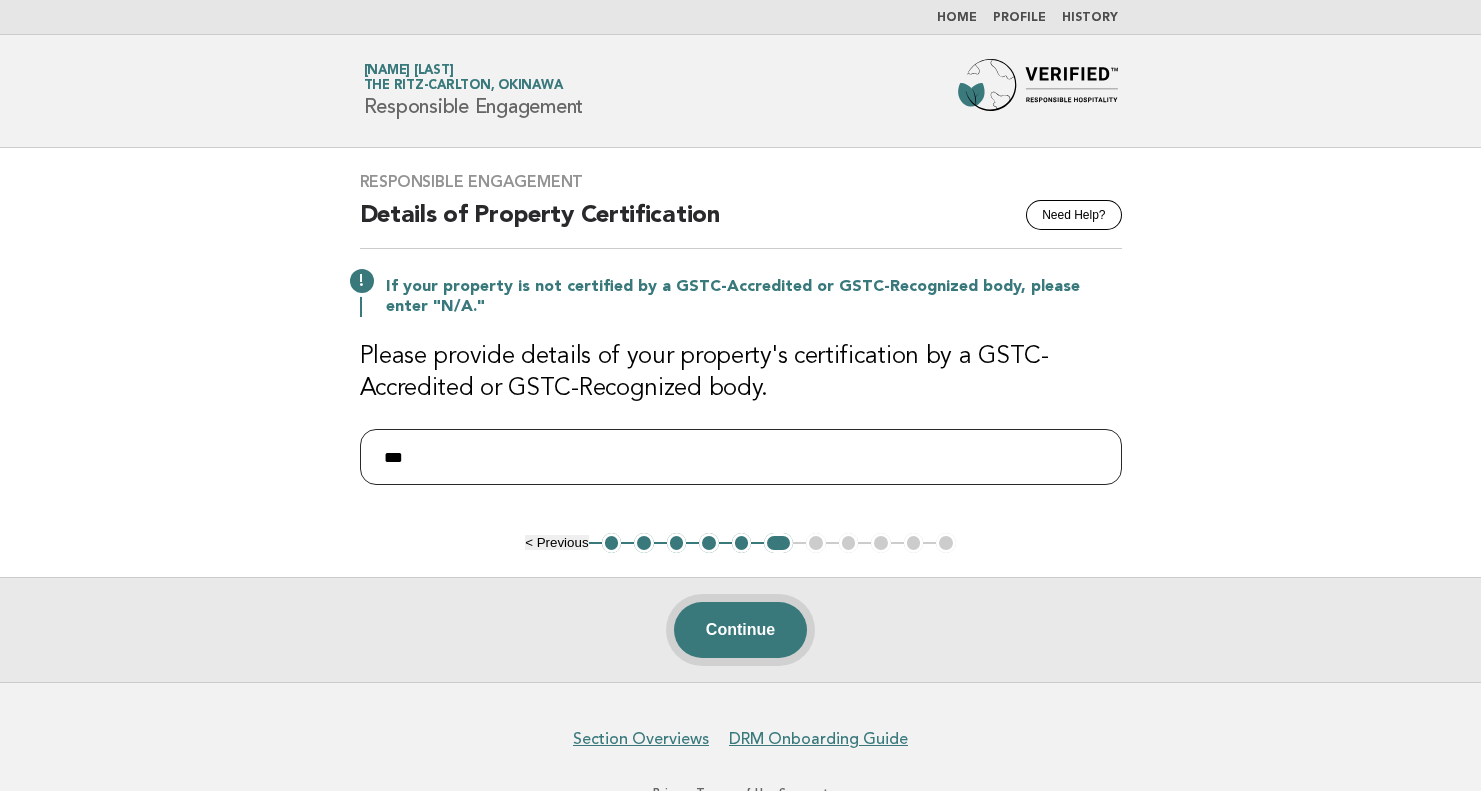 type on "***" 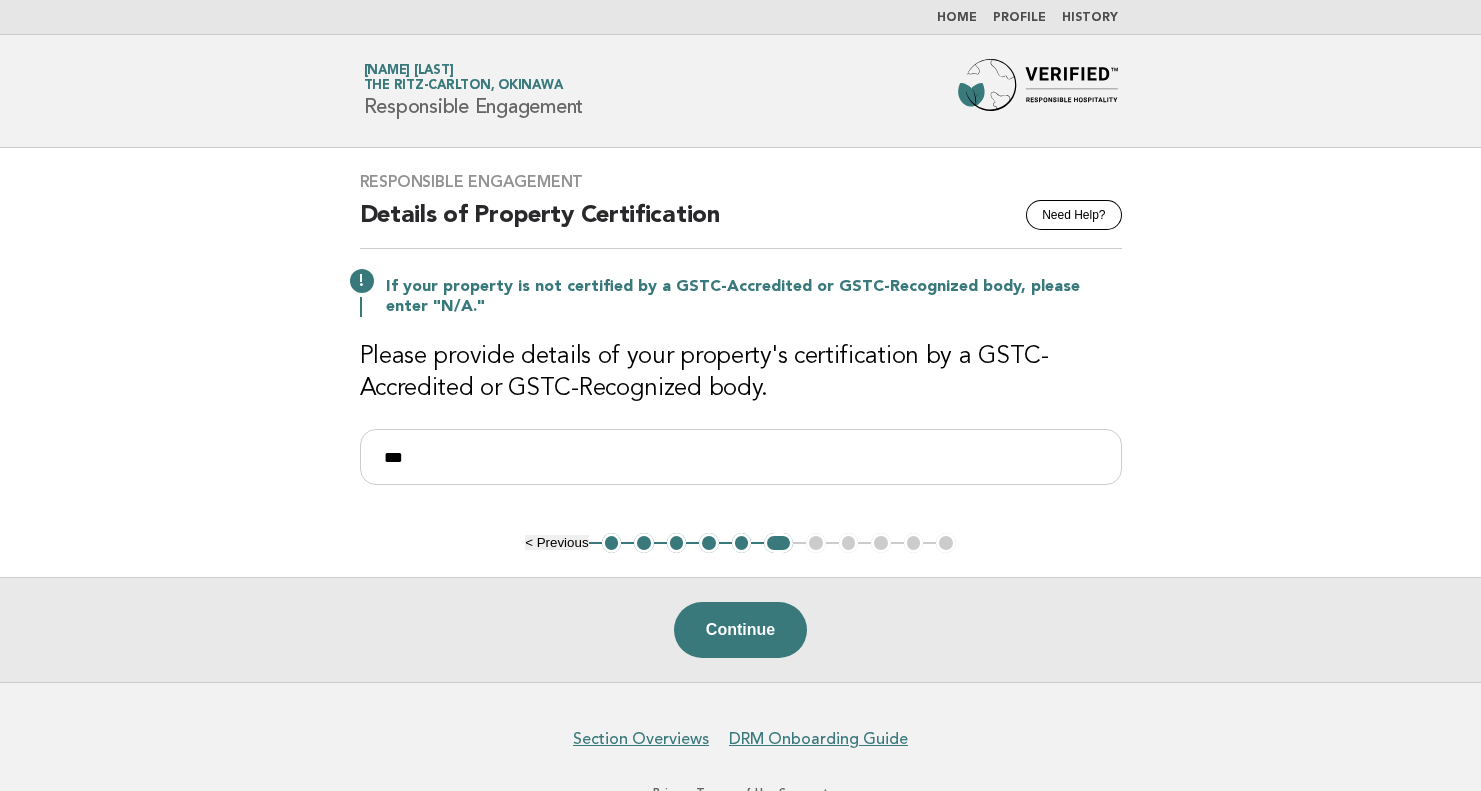 click on "Continue" at bounding box center [740, 630] 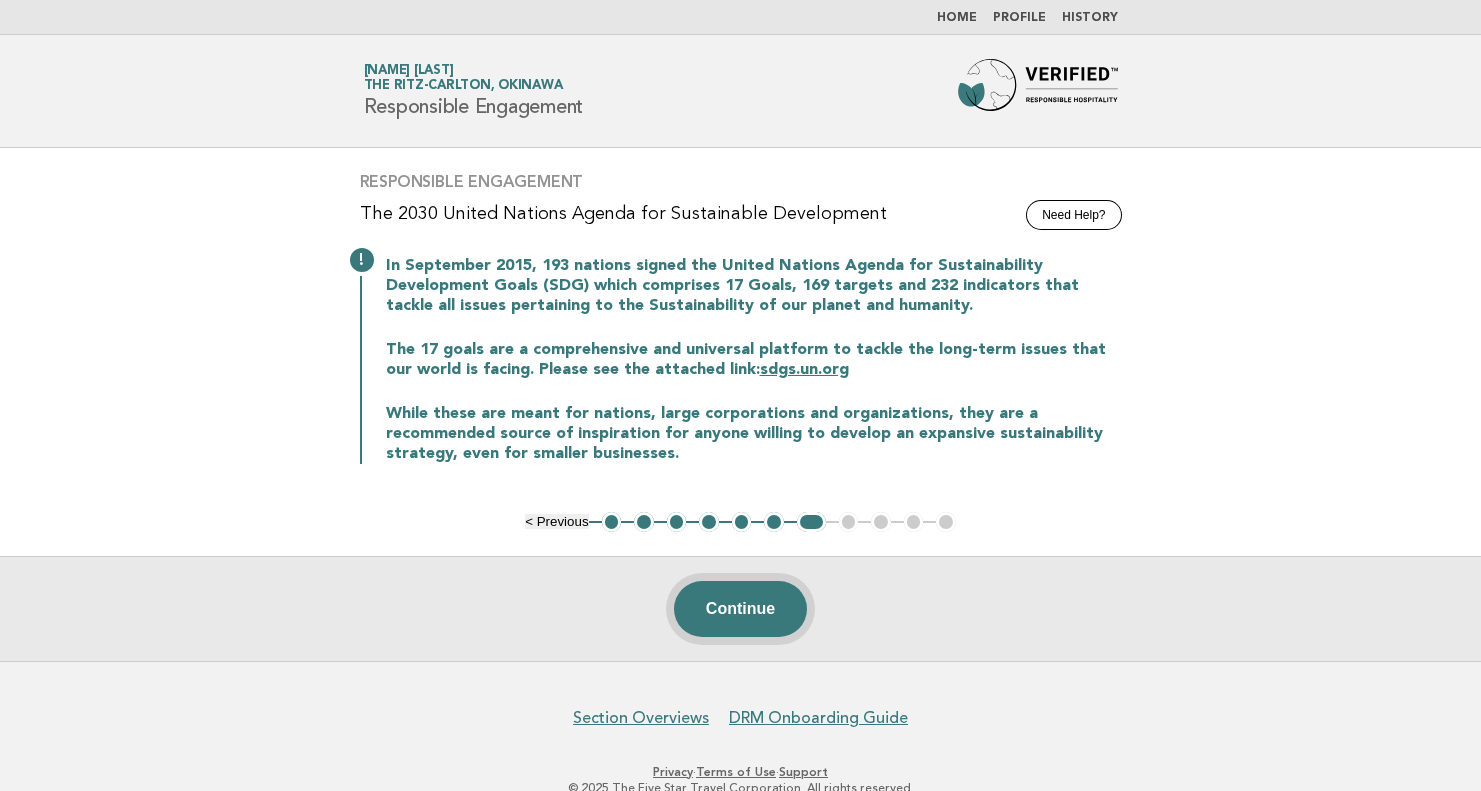 click on "Continue" at bounding box center [740, 609] 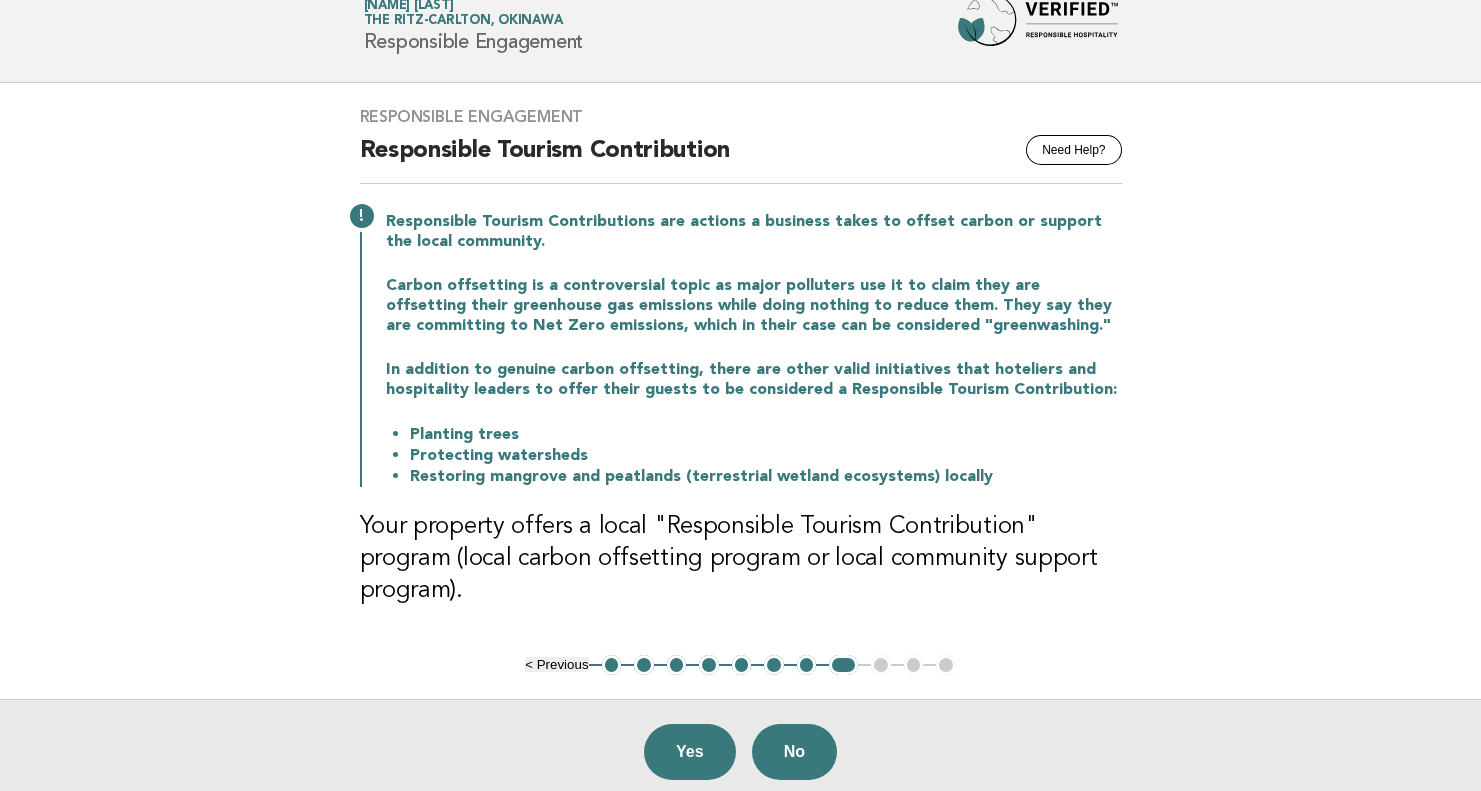 scroll, scrollTop: 100, scrollLeft: 0, axis: vertical 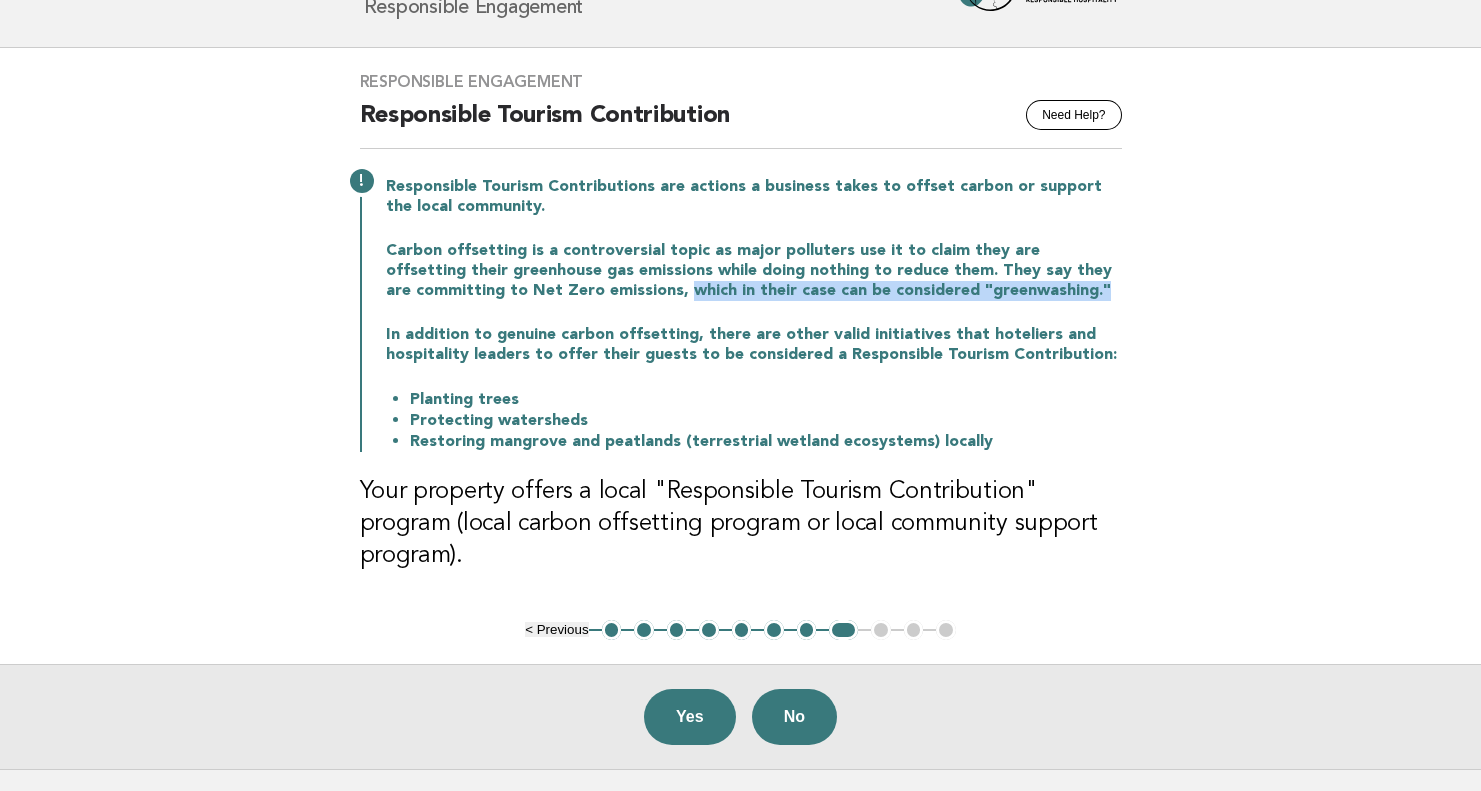 drag, startPoint x: 659, startPoint y: 294, endPoint x: 1096, endPoint y: 292, distance: 437.00458 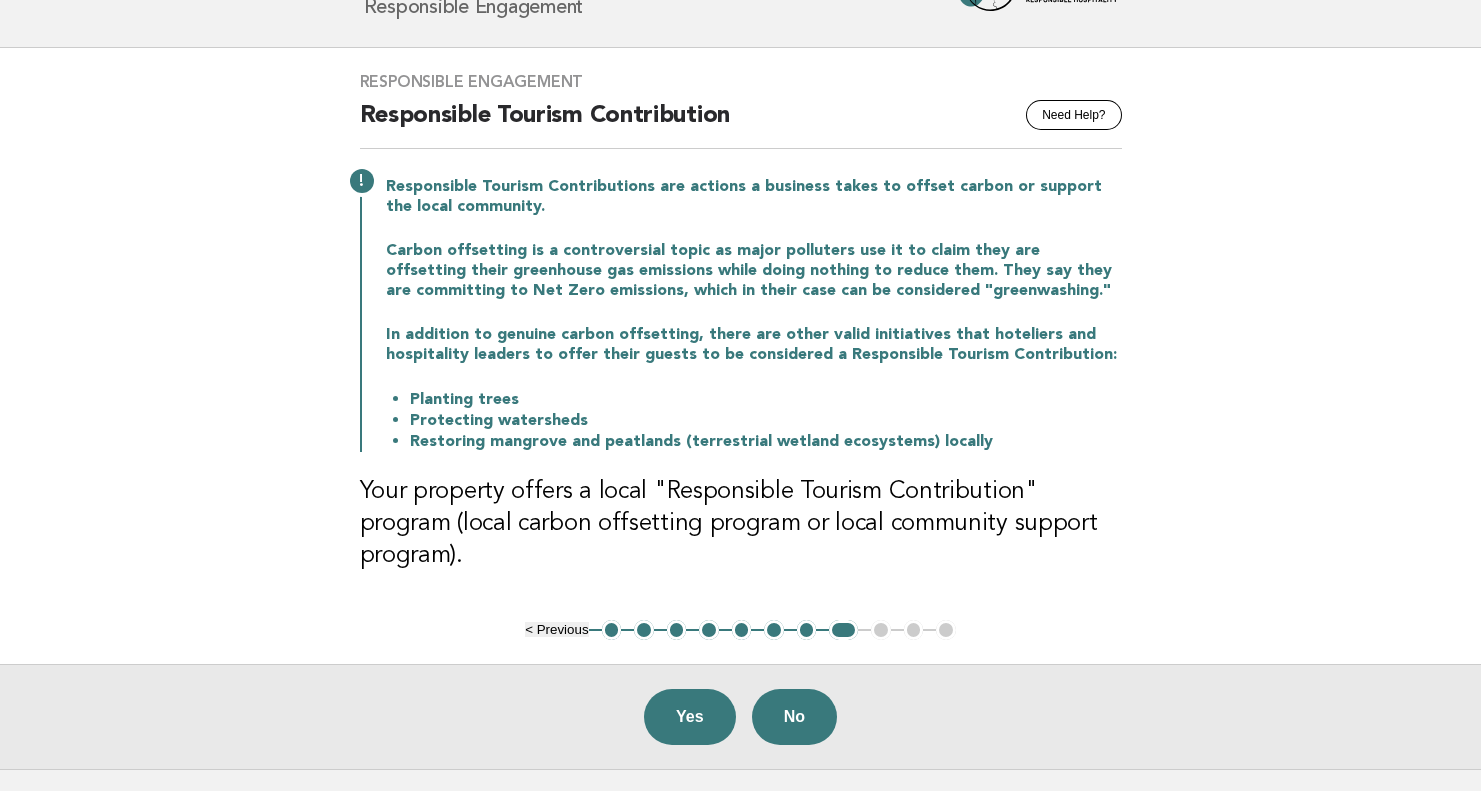 click on "Responsible Tourism Contributions are actions a business takes to offset carbon or support the local community.
Carbon offsetting is a controversial topic as major polluters use it to claim they are offsetting their greenhouse gas emissions while doing nothing to reduce them. They say they are committing to Net Zero emissions, which in their case can be considered "greenwashing."
In addition to genuine carbon offsetting, there are other valid initiatives that hoteliers and hospitality leaders to offer their guests to be considered a Responsible Tourism Contribution:
Planting trees
Protecting watersheds
Restoring mangrove and peatlands (terrestrial wetland ecosystems) locally" at bounding box center (741, 312) 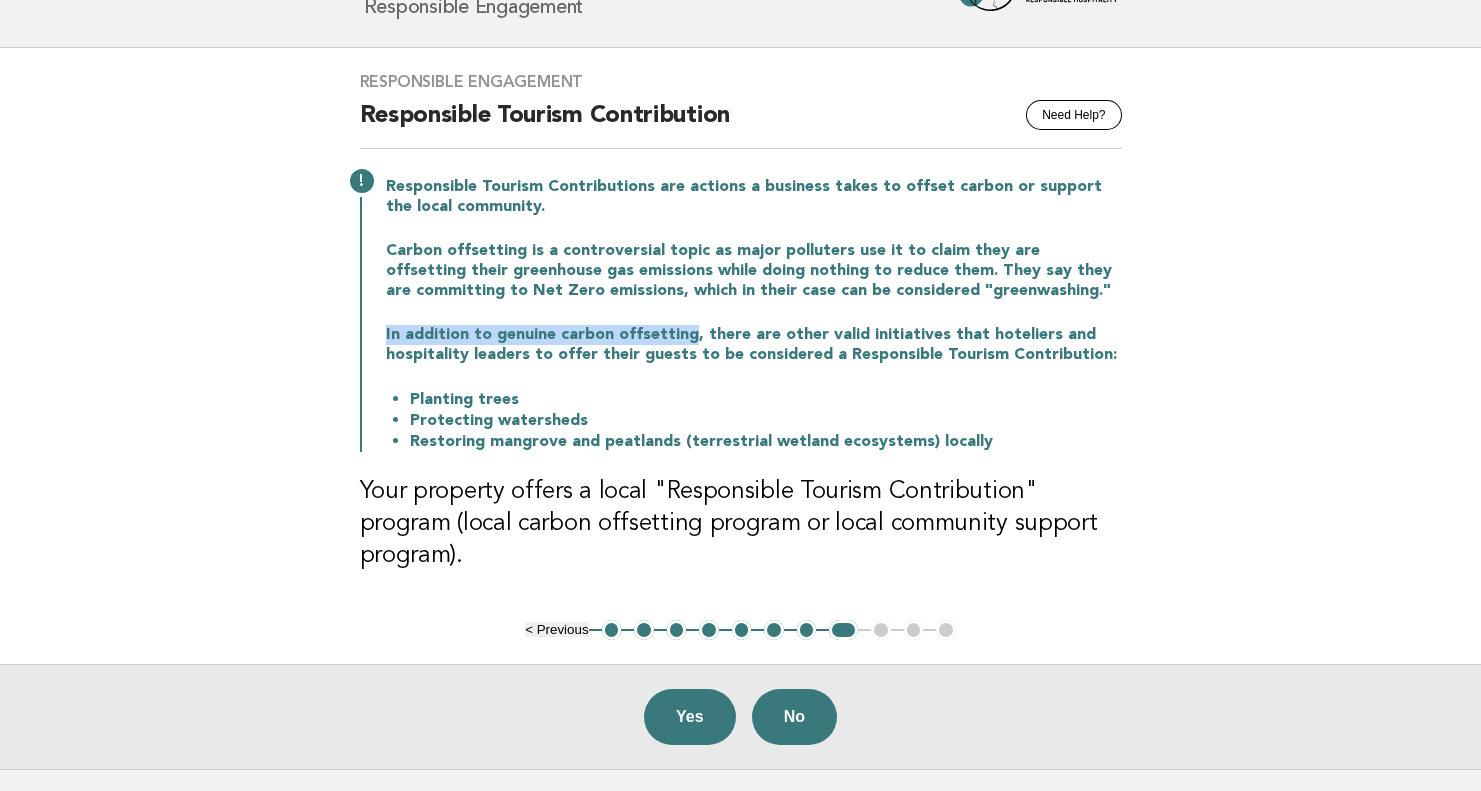 drag, startPoint x: 383, startPoint y: 332, endPoint x: 686, endPoint y: 334, distance: 303.0066 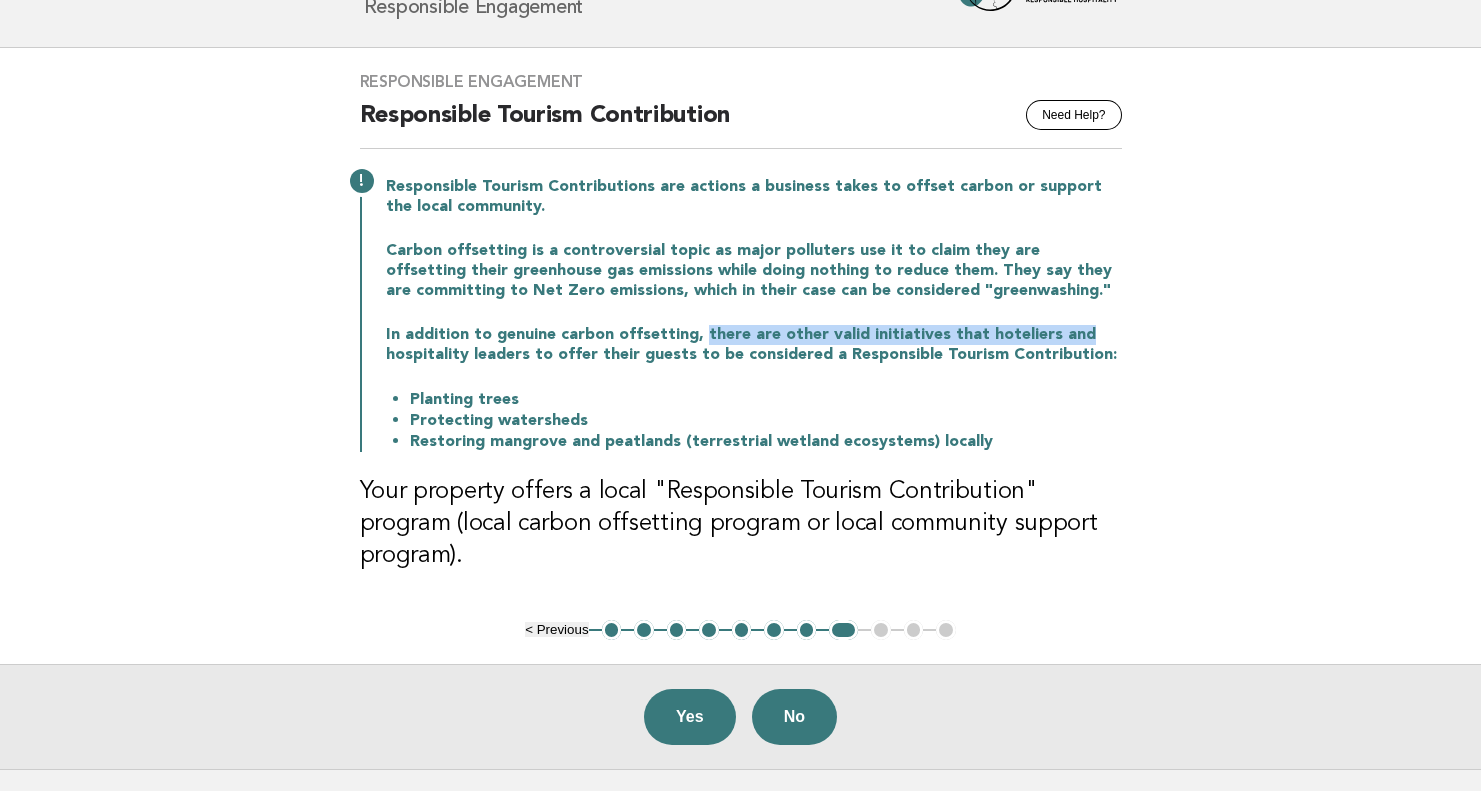 drag, startPoint x: 686, startPoint y: 334, endPoint x: 1087, endPoint y: 331, distance: 401.01123 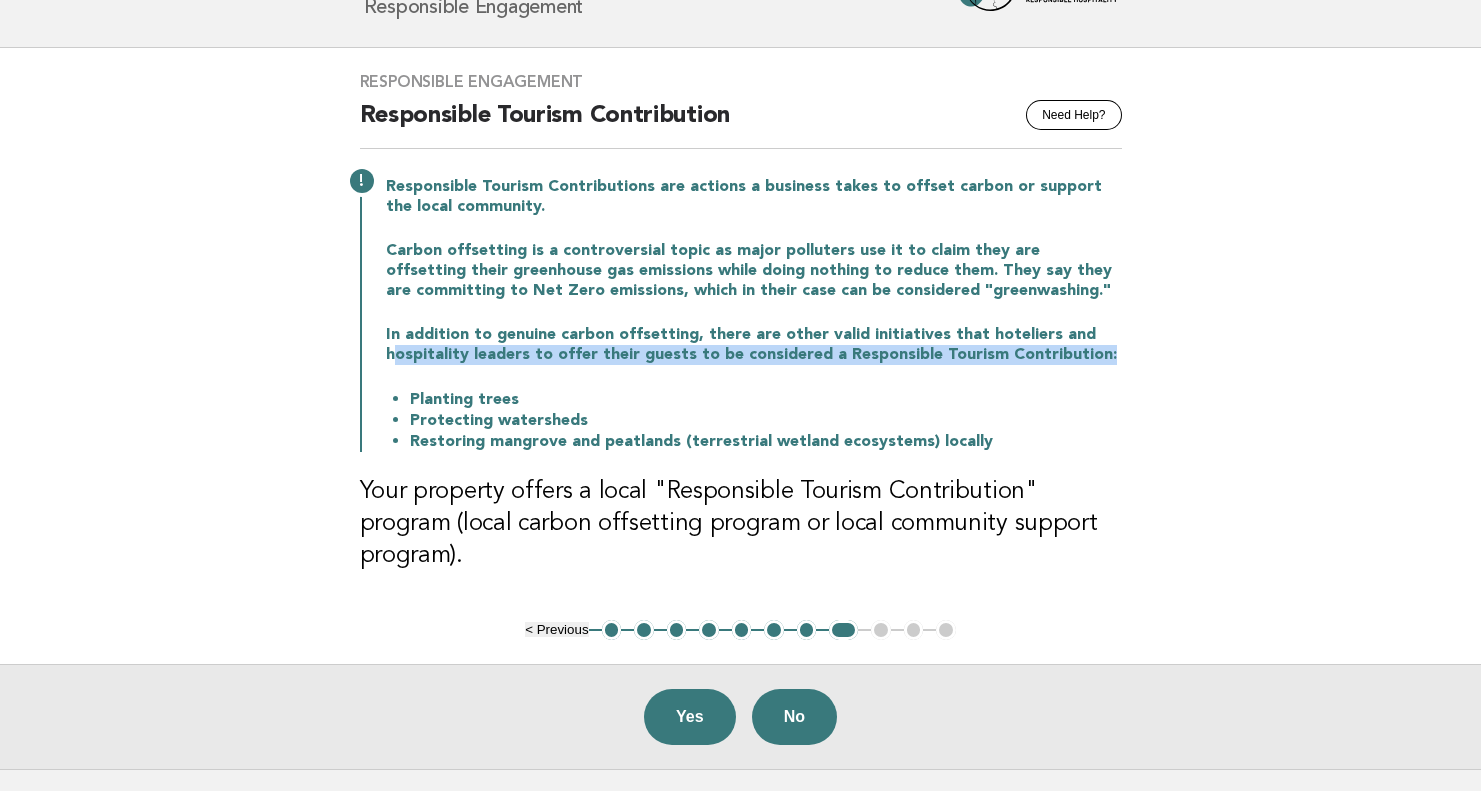 drag, startPoint x: 391, startPoint y: 354, endPoint x: 1090, endPoint y: 351, distance: 699.0064 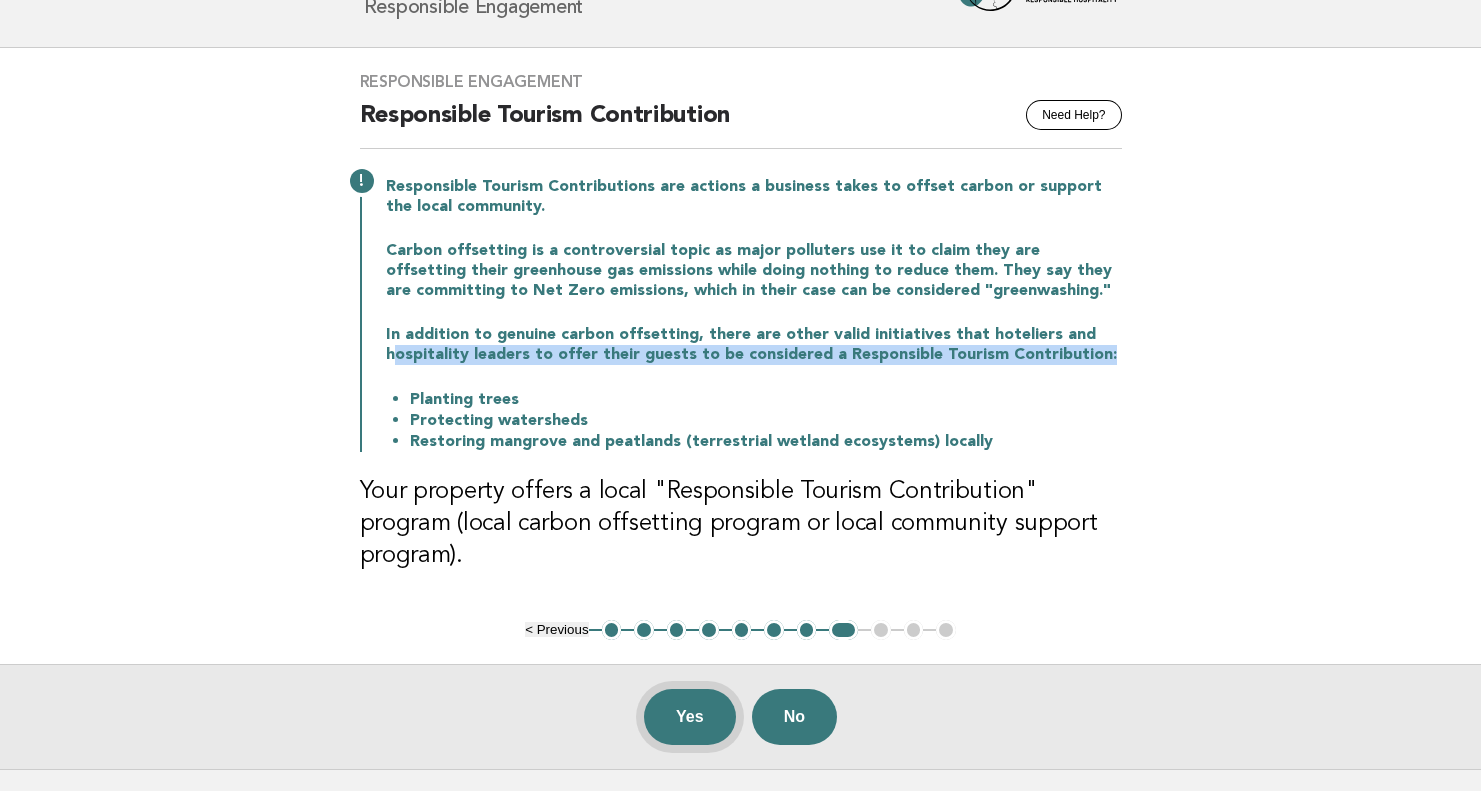 click on "Yes" at bounding box center (690, 717) 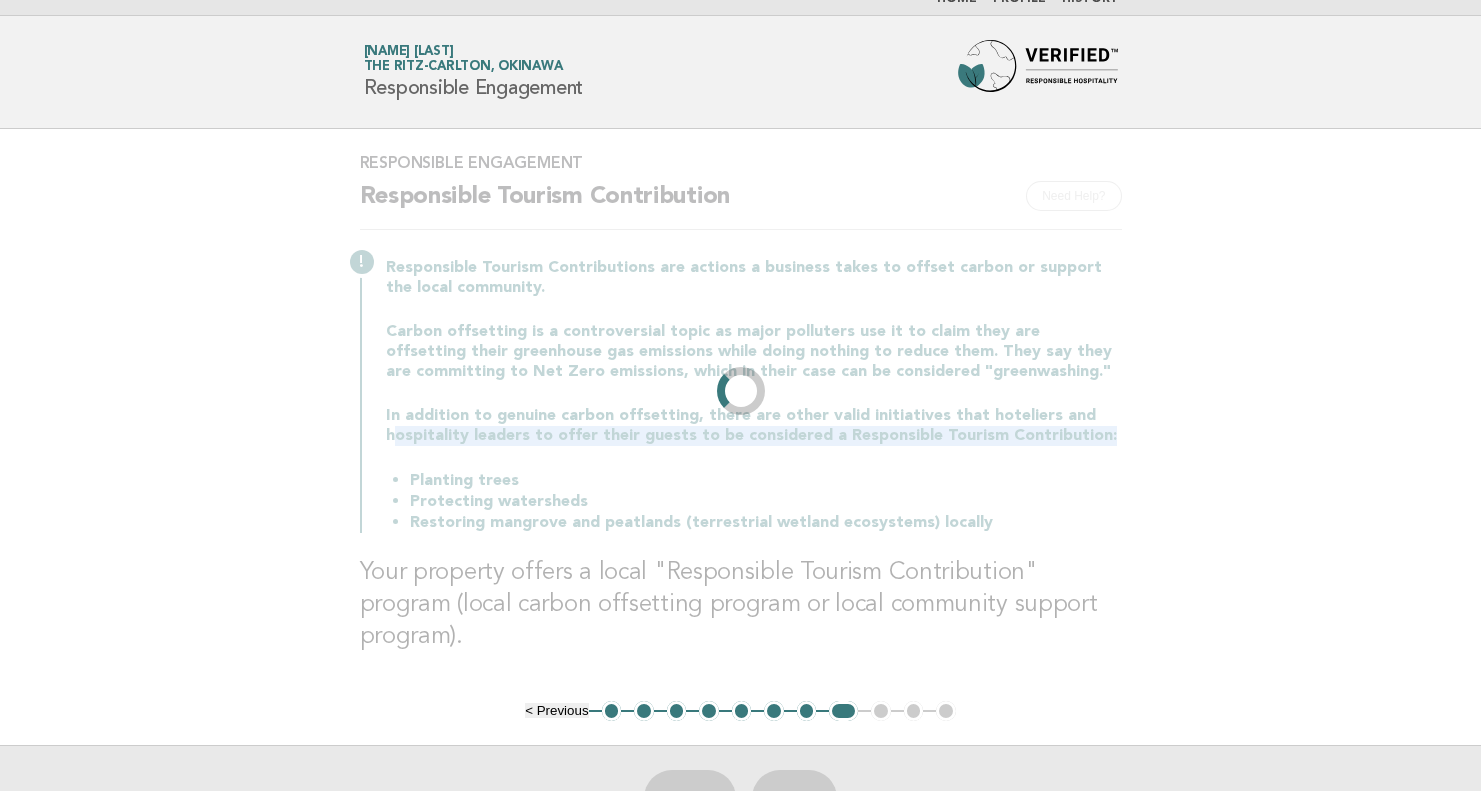 scroll, scrollTop: 0, scrollLeft: 0, axis: both 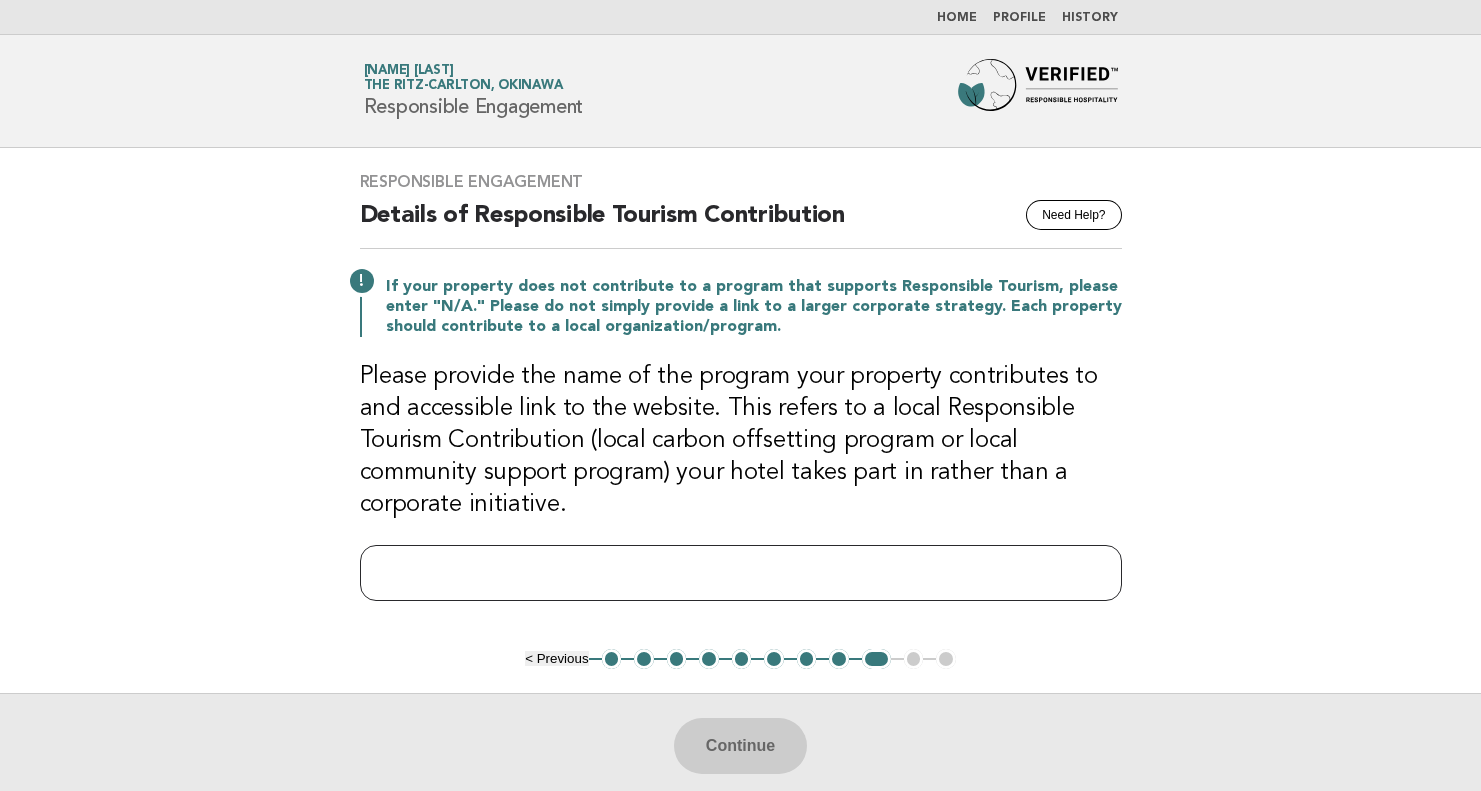 click at bounding box center [741, 573] 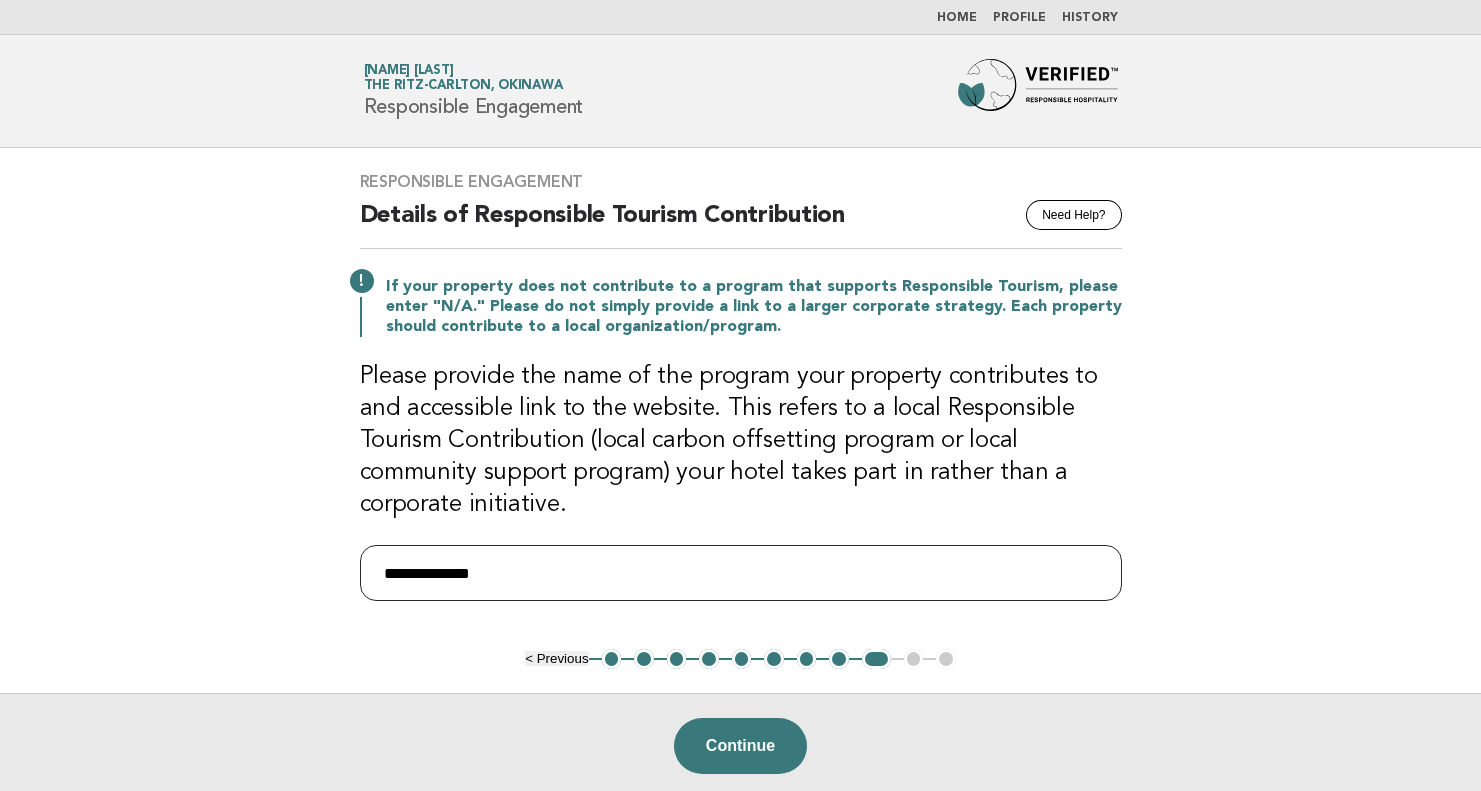 click on "**********" at bounding box center (741, 573) 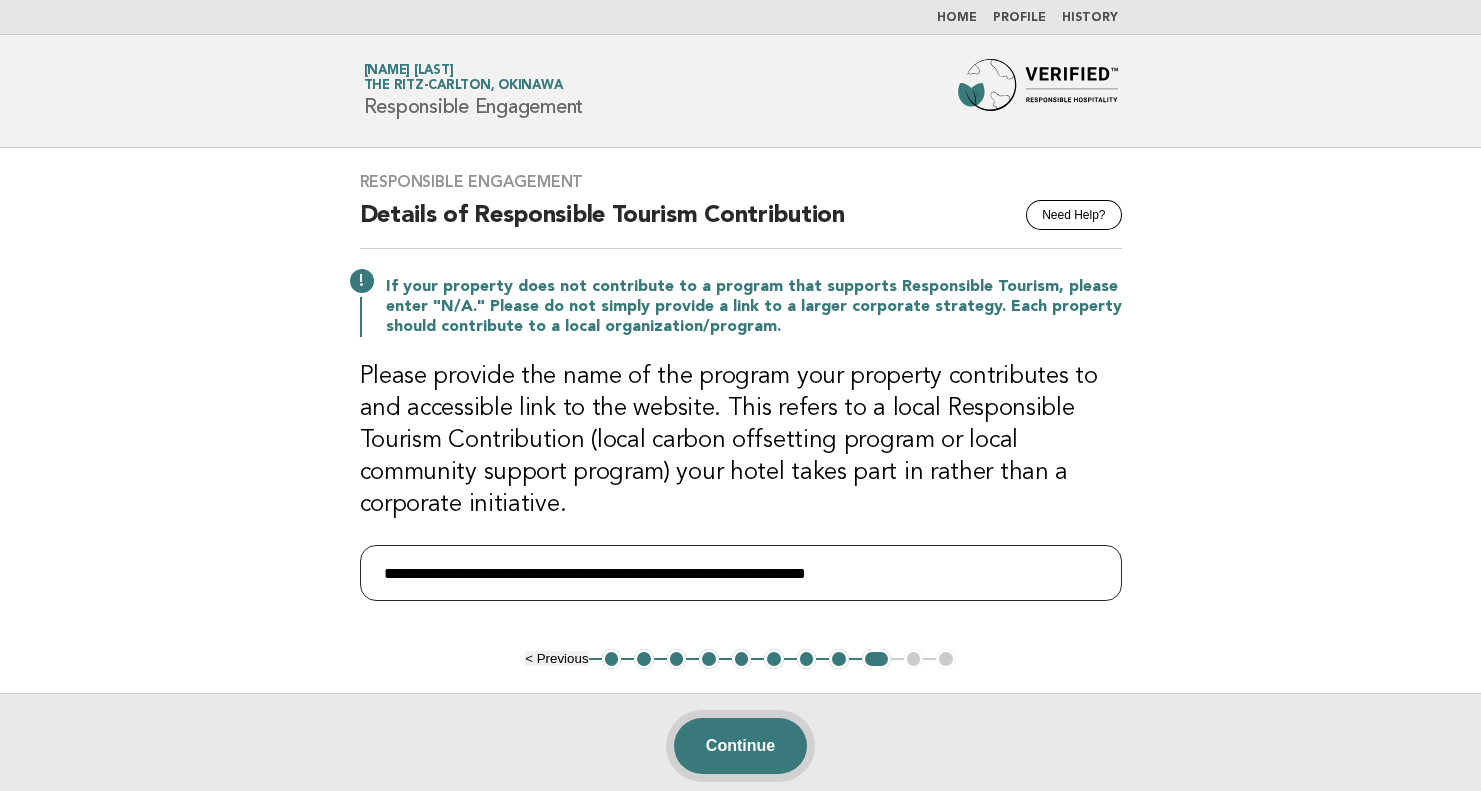 type on "**********" 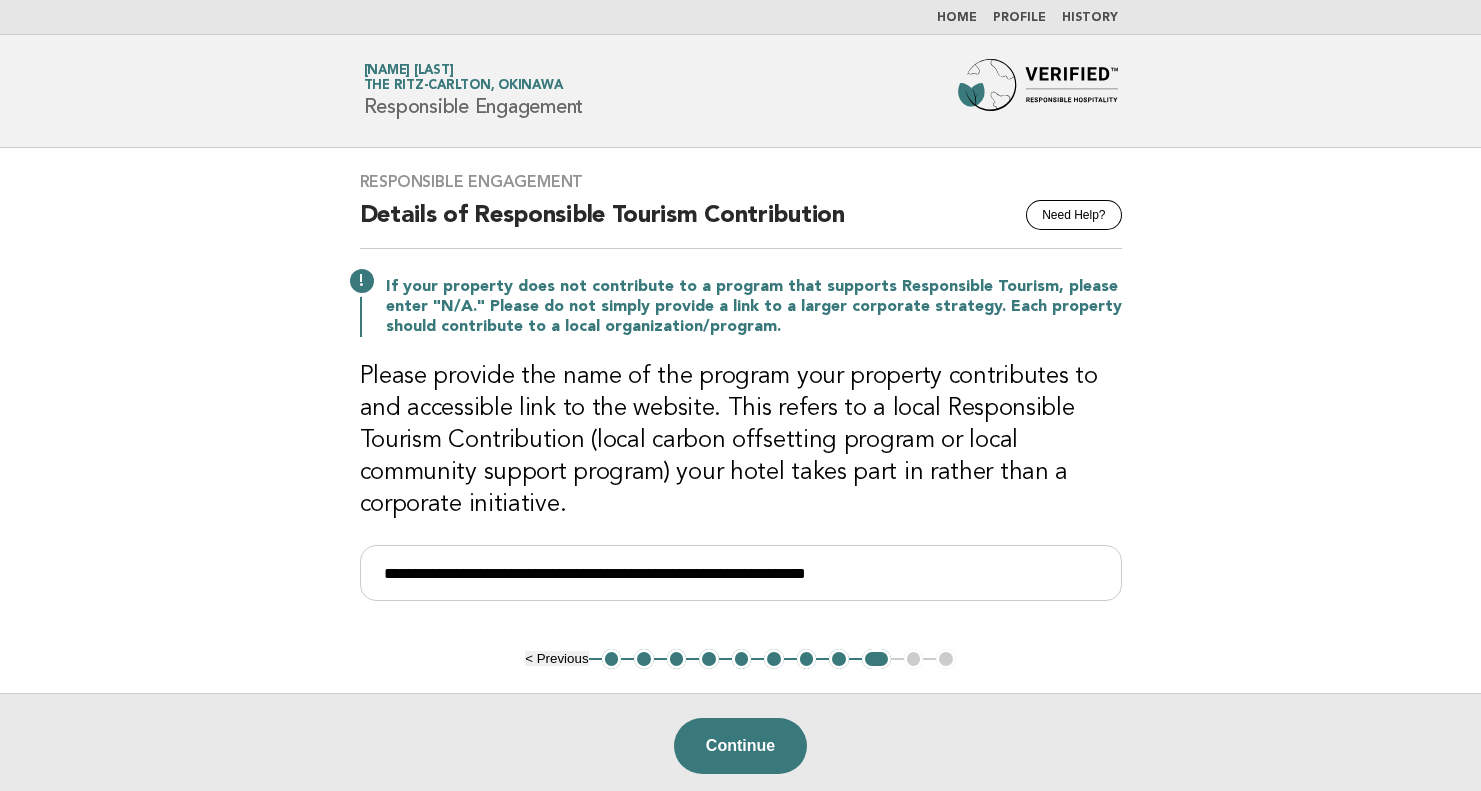 click on "Continue" at bounding box center [740, 746] 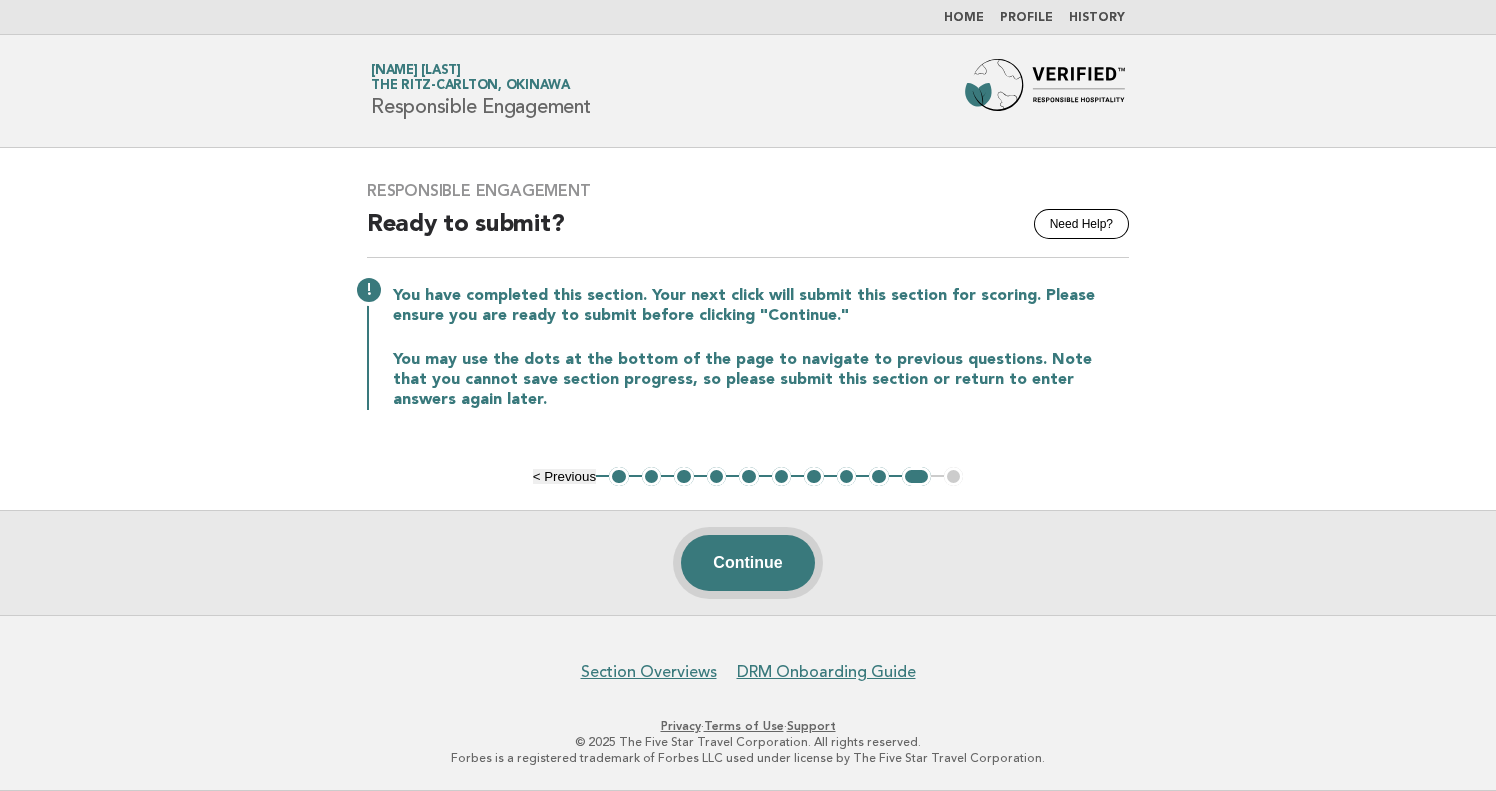 click on "Continue" at bounding box center (747, 563) 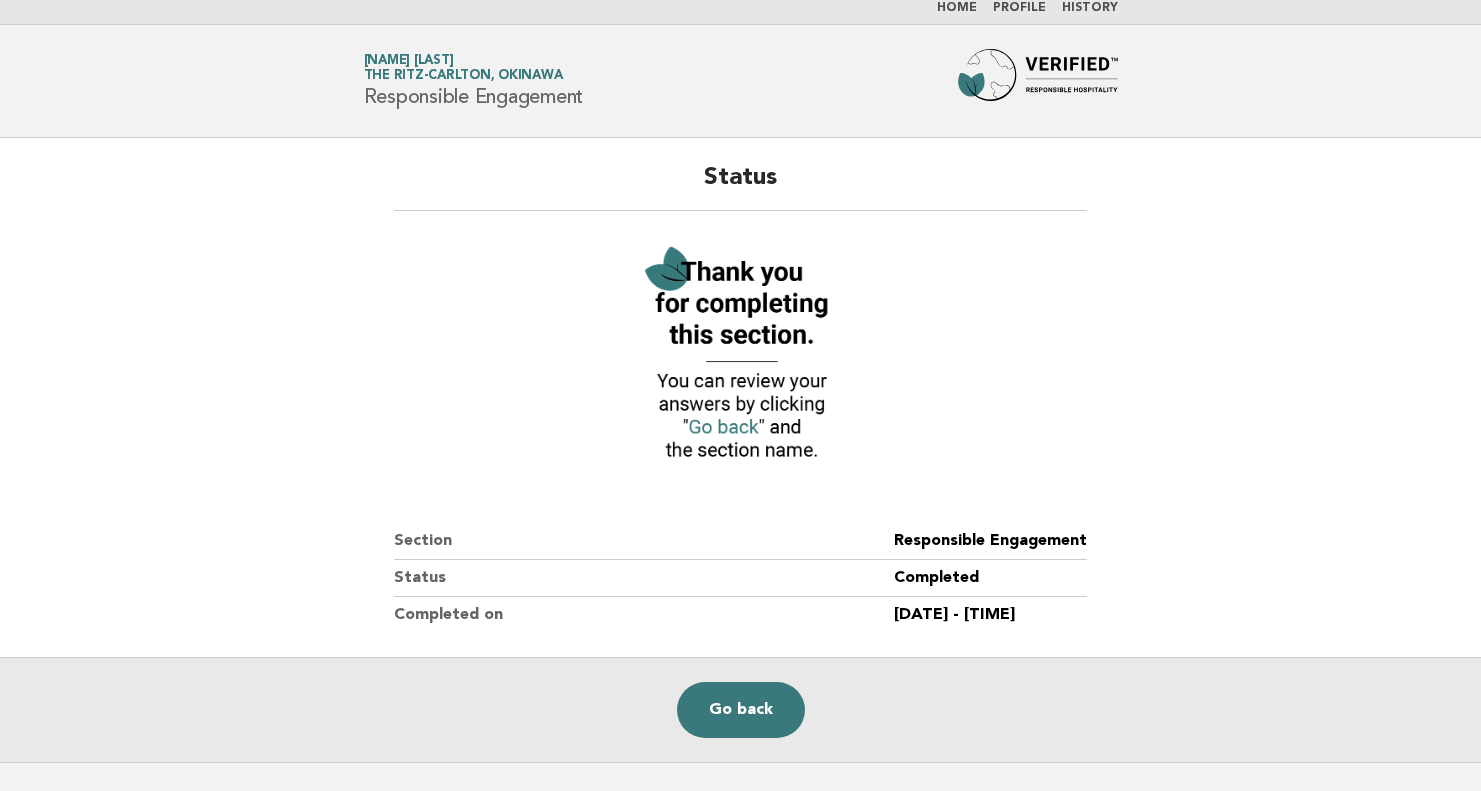 scroll, scrollTop: 0, scrollLeft: 0, axis: both 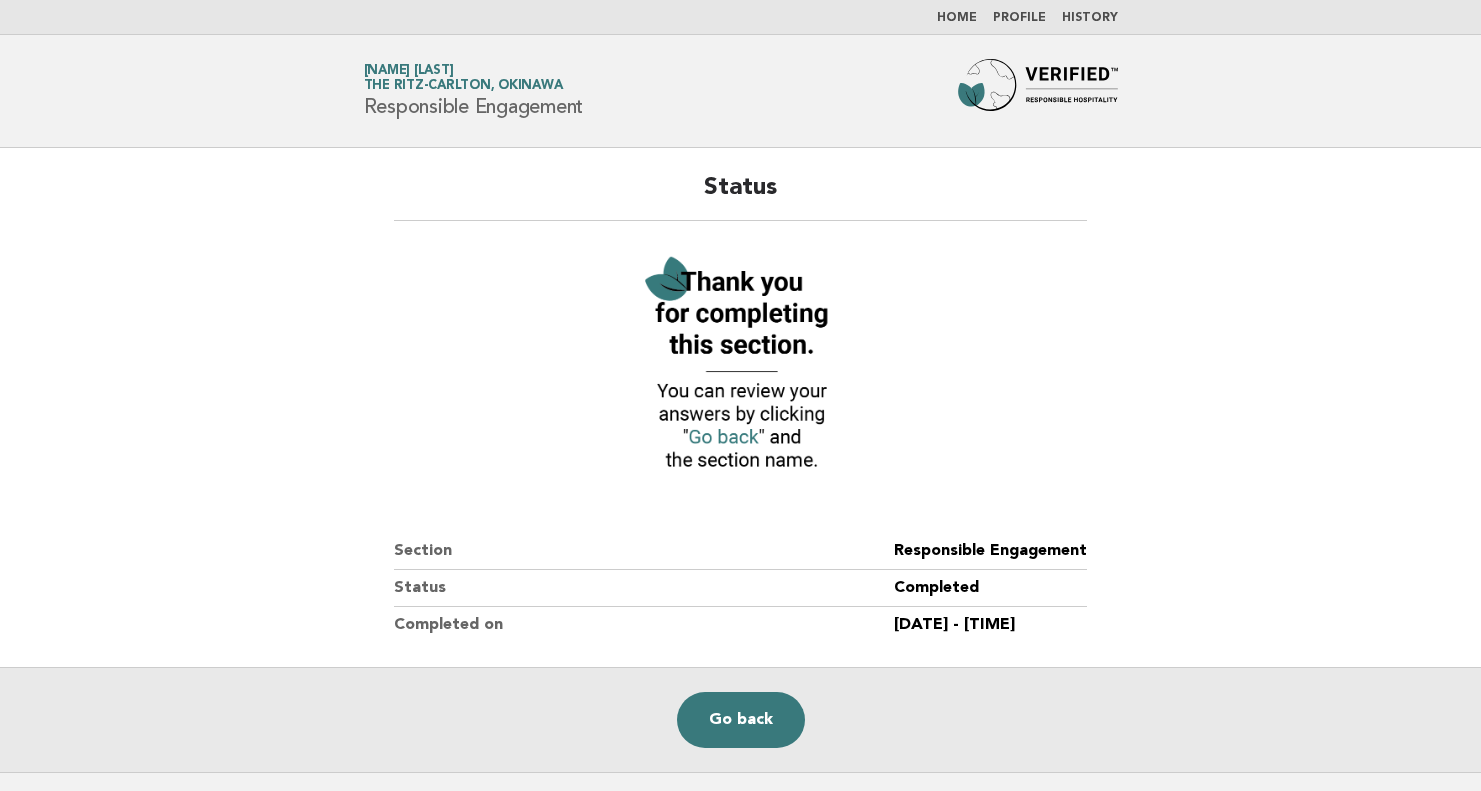 click on "Section Overviews
DRM Onboarding Guide
Privacy  ·
Terms of Use  ·
Support
© 2025 The Five Star Travel Corporation. All rights reserved.
Forbes is a registered trademark of Forbes LLC used under license by The Five Star Travel Corporation." at bounding box center [740, 860] 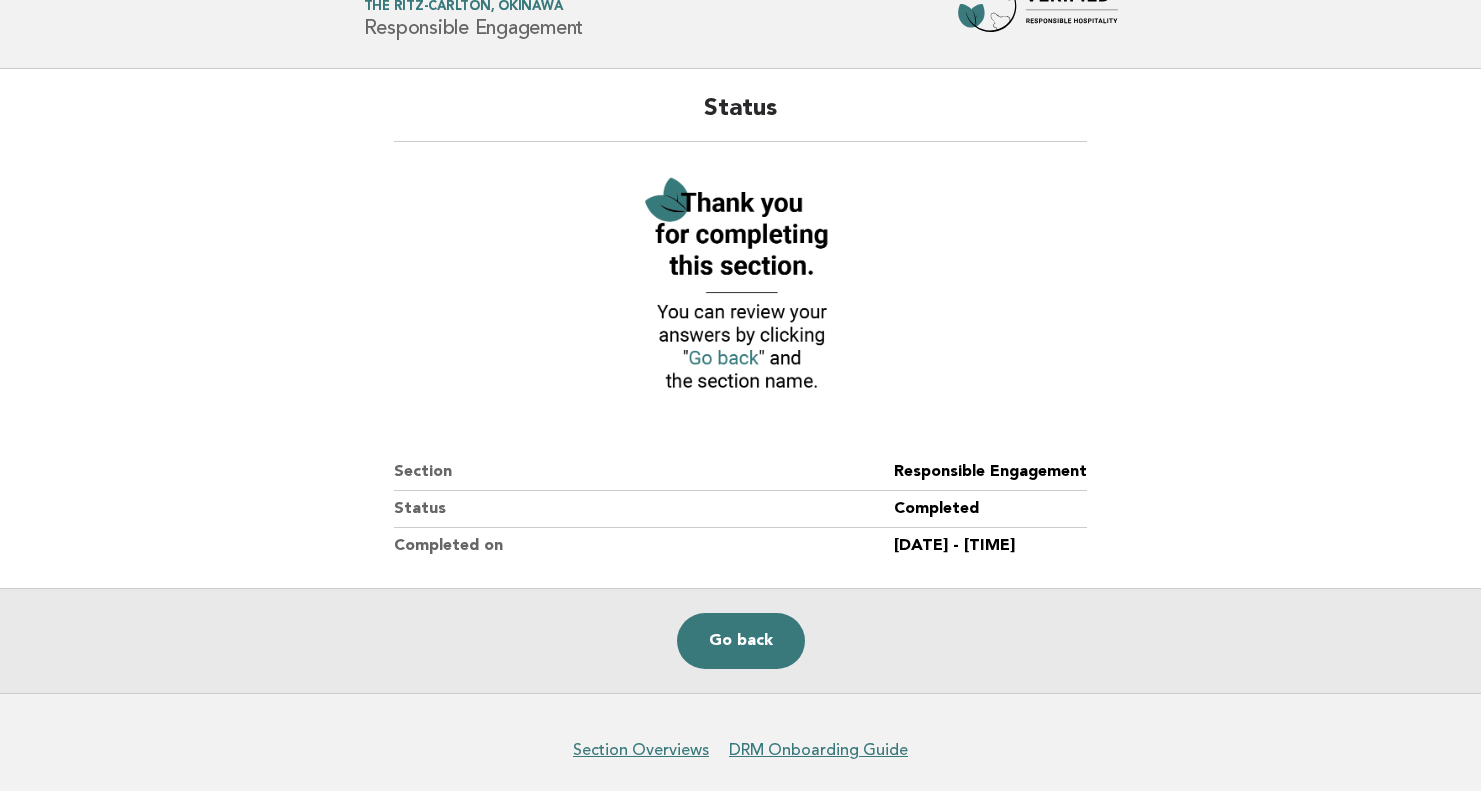 scroll, scrollTop: 156, scrollLeft: 0, axis: vertical 